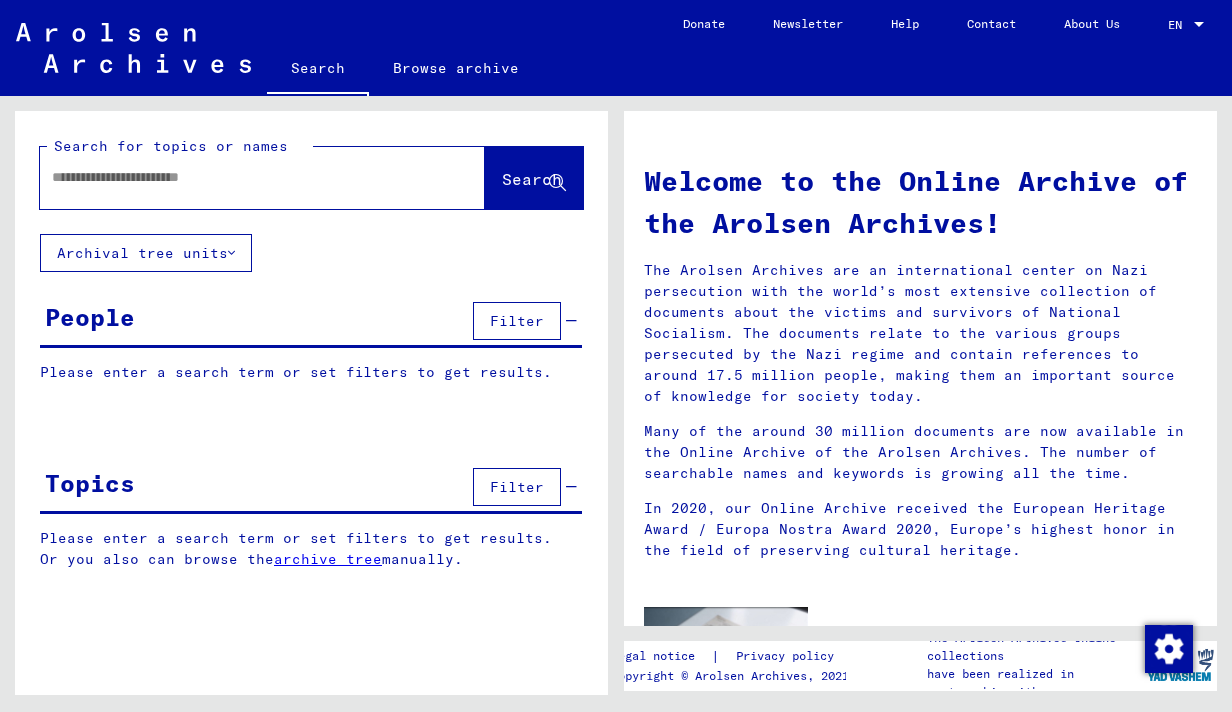 scroll, scrollTop: 0, scrollLeft: 0, axis: both 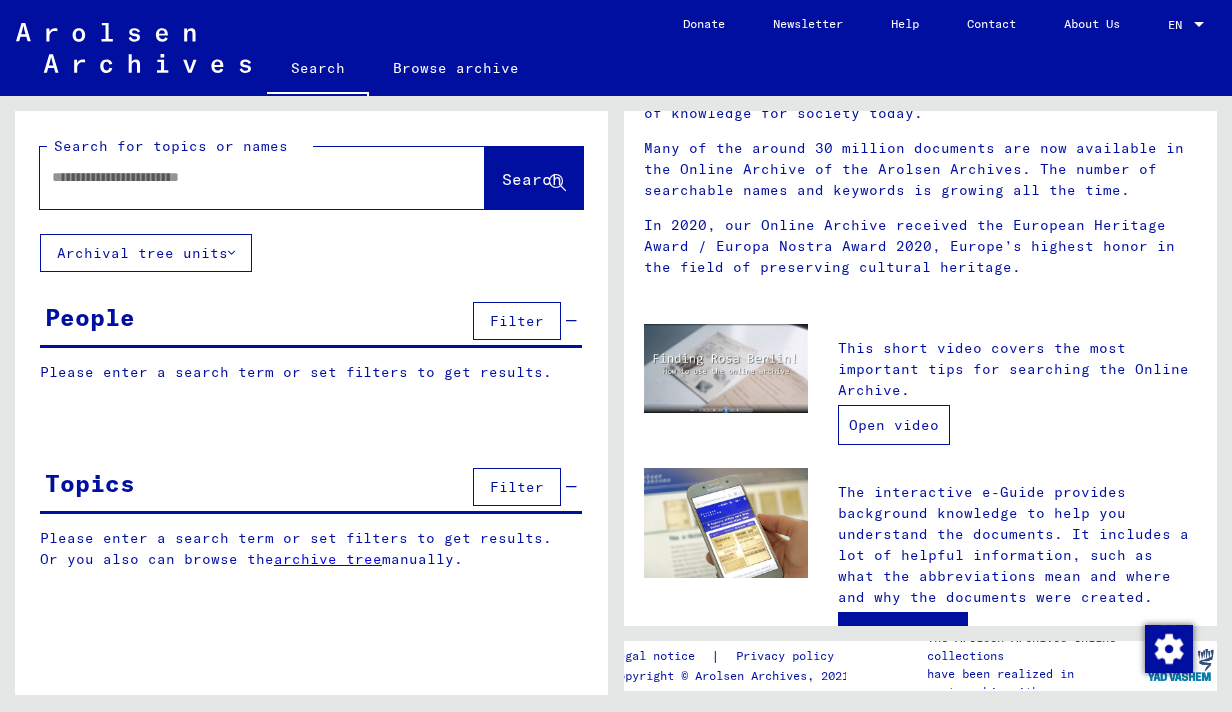 click on "Open video" at bounding box center [894, 425] 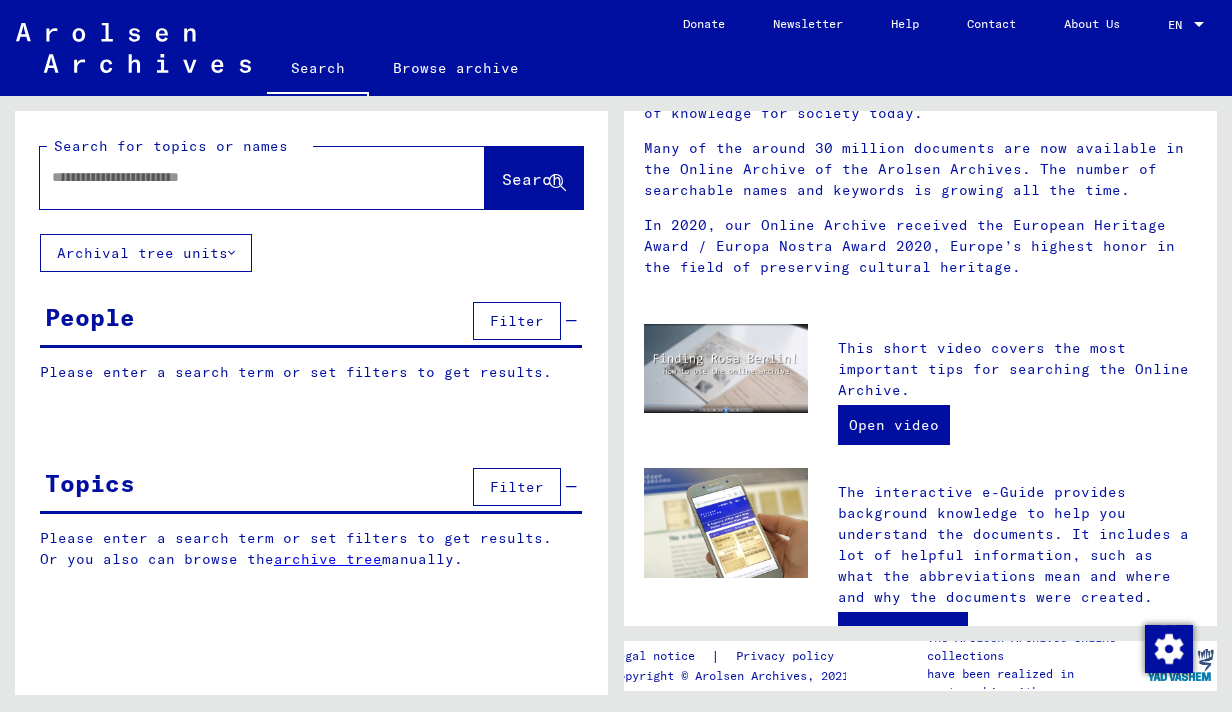 click on "Filter" at bounding box center [517, 321] 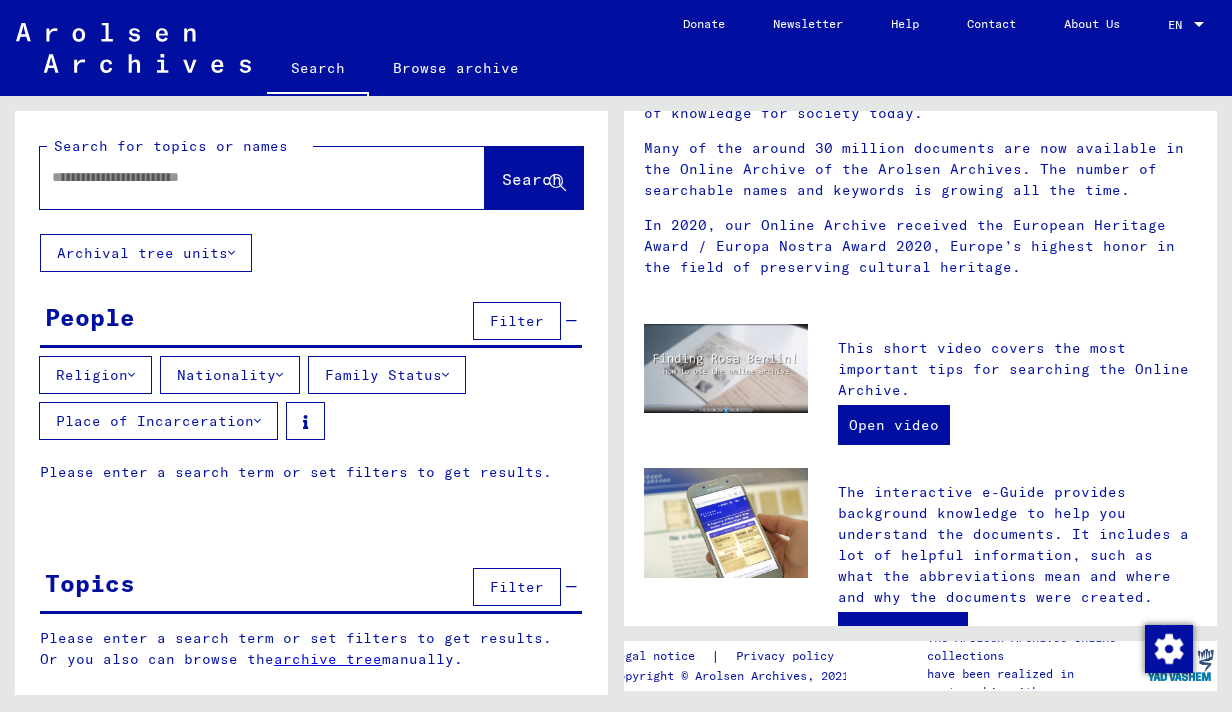 click at bounding box center [257, 421] 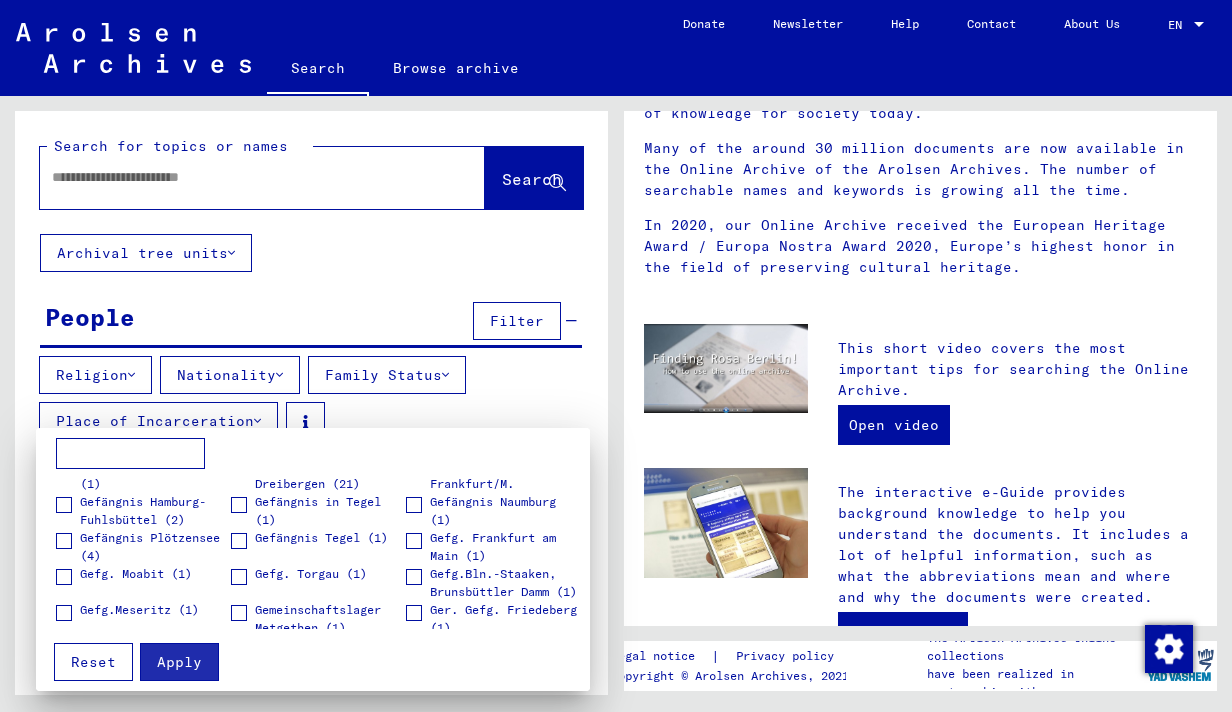 scroll, scrollTop: 2258, scrollLeft: 0, axis: vertical 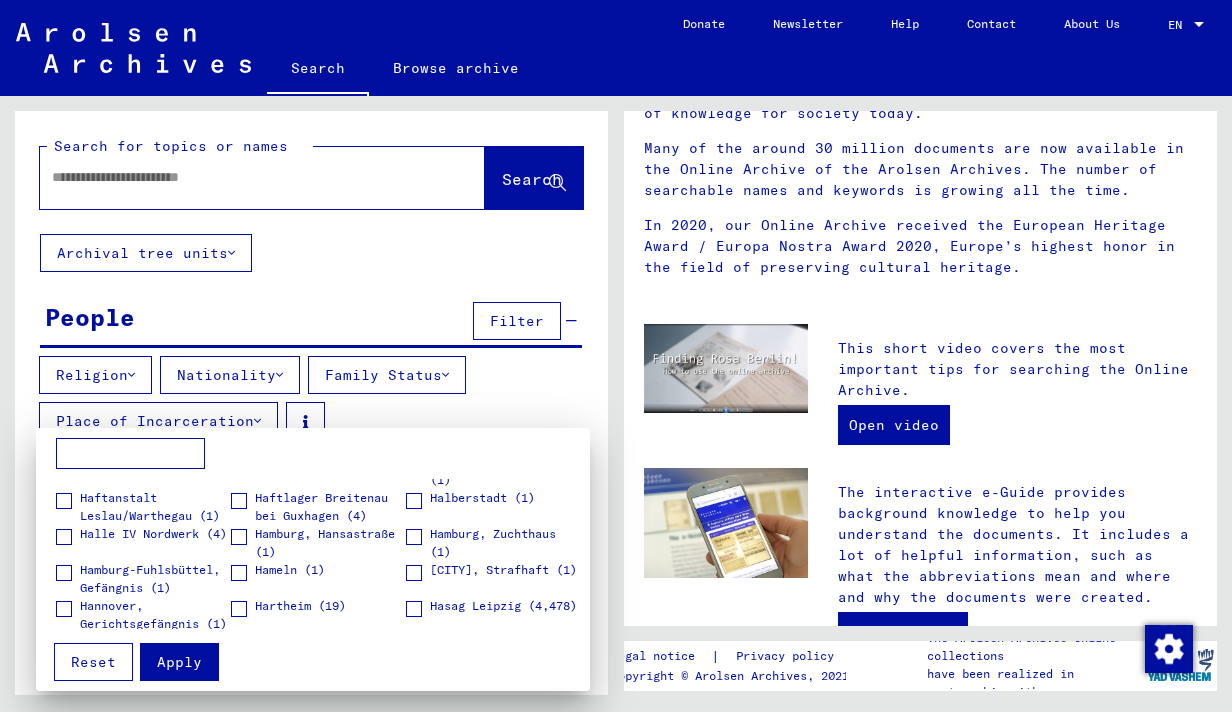 click at bounding box center (130, 454) 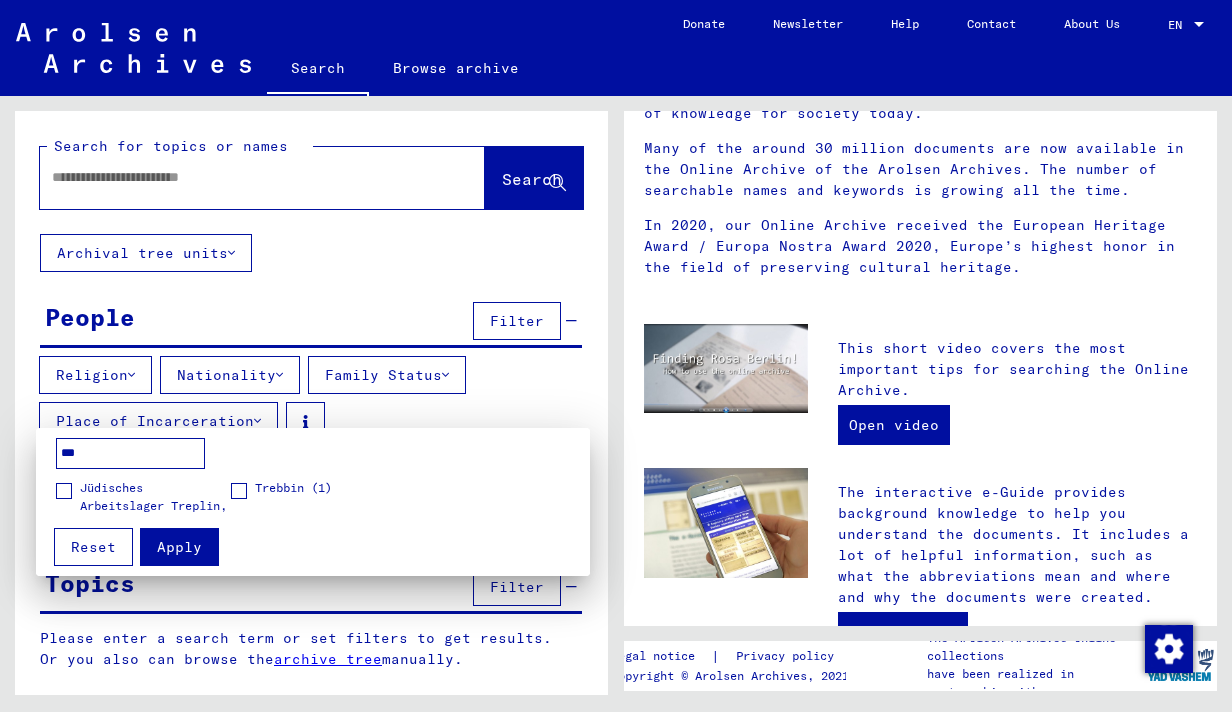 scroll, scrollTop: 0, scrollLeft: 0, axis: both 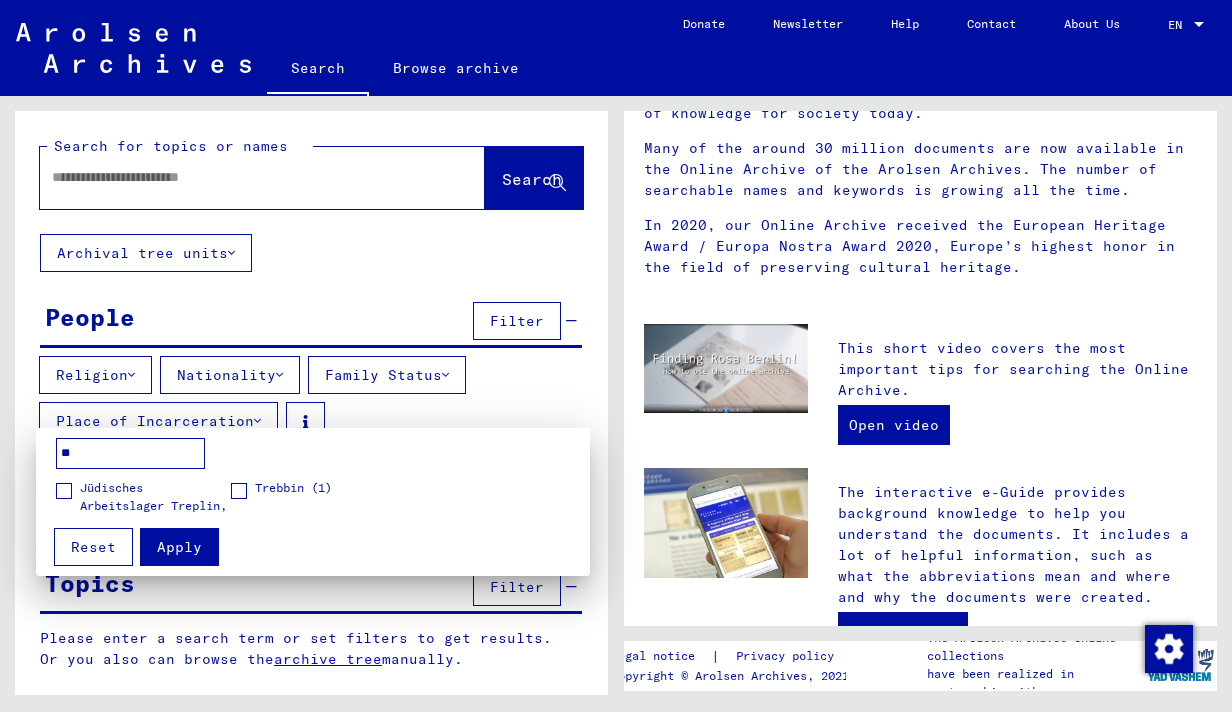 type on "*" 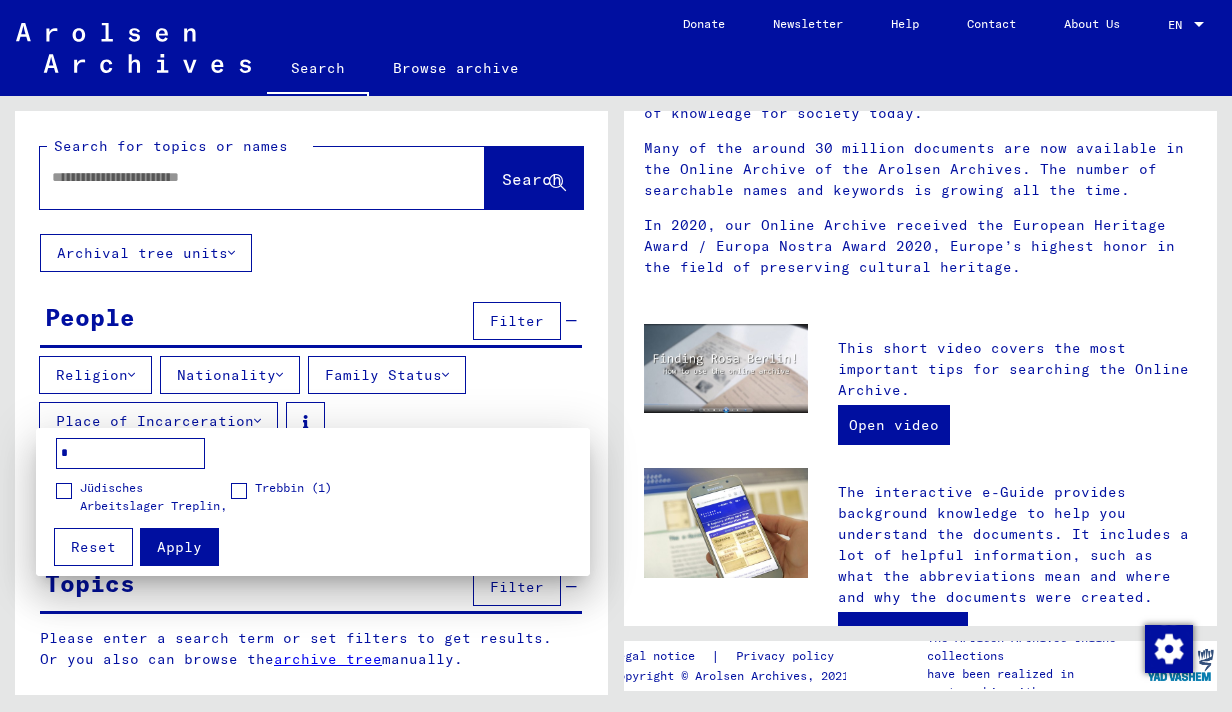 type 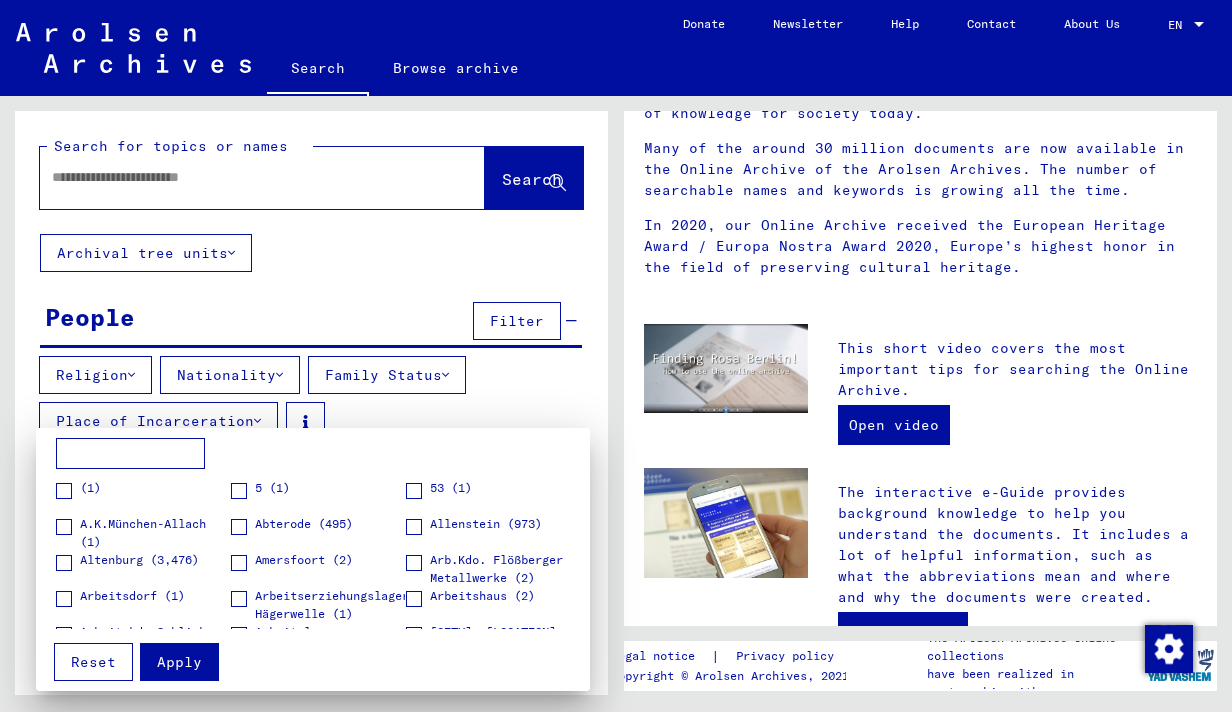 click at bounding box center (616, 356) 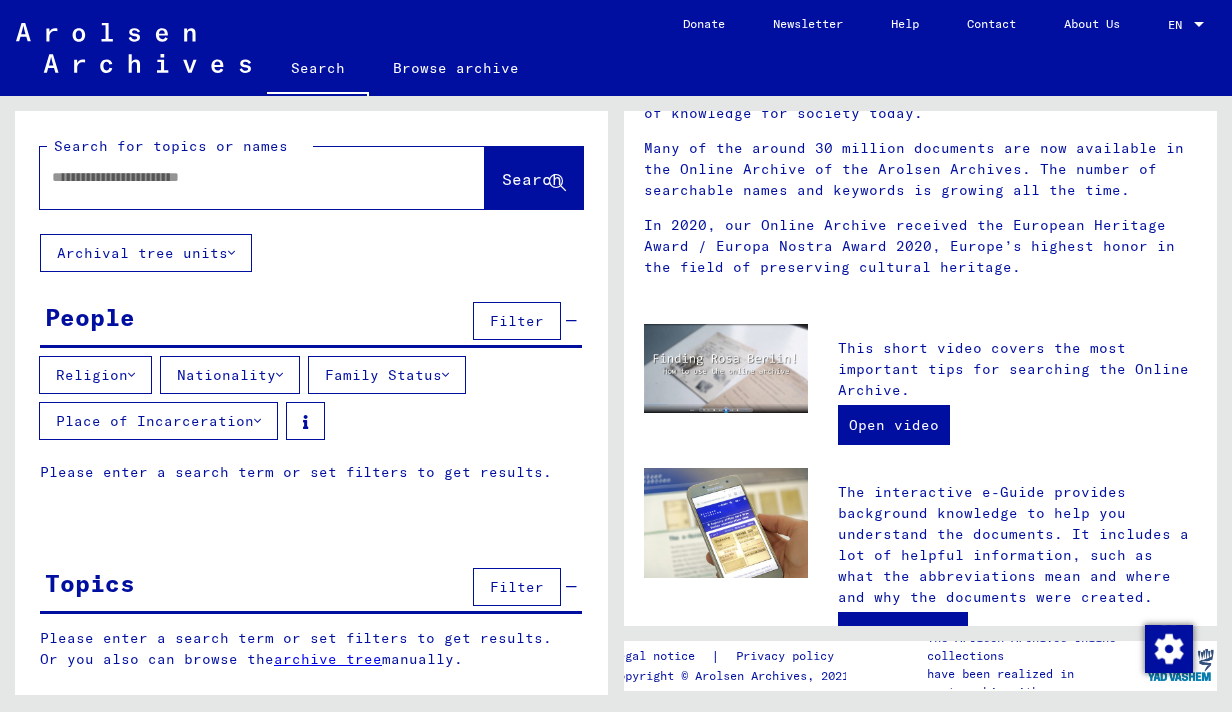 click on "Place of Incarceration" at bounding box center [158, 421] 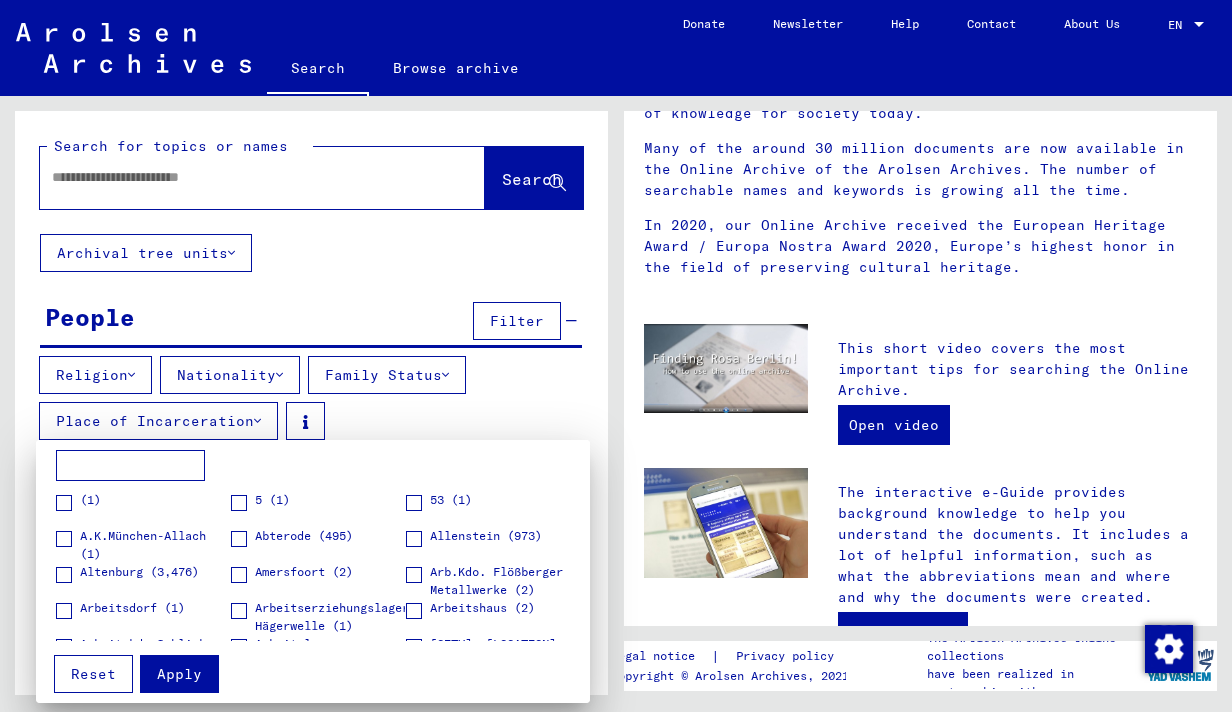 click at bounding box center [616, 356] 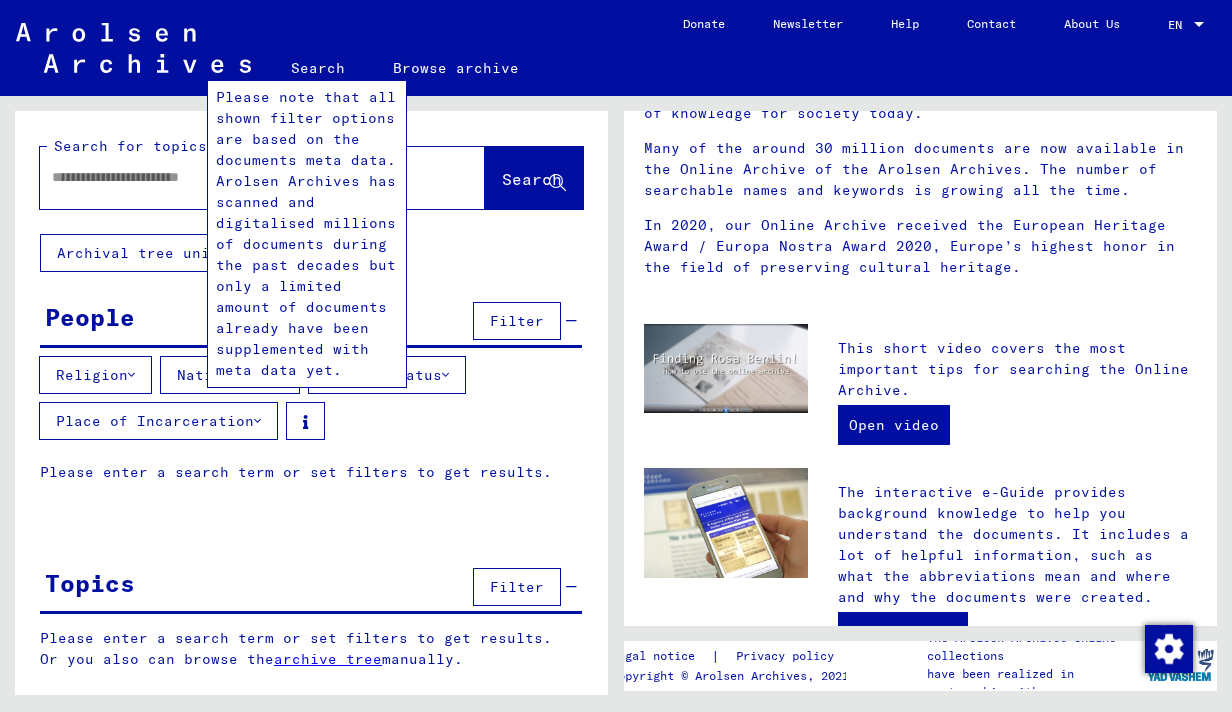 click on "Religion   Nationality   Family Status   Place of Incarceration" at bounding box center [311, 402] 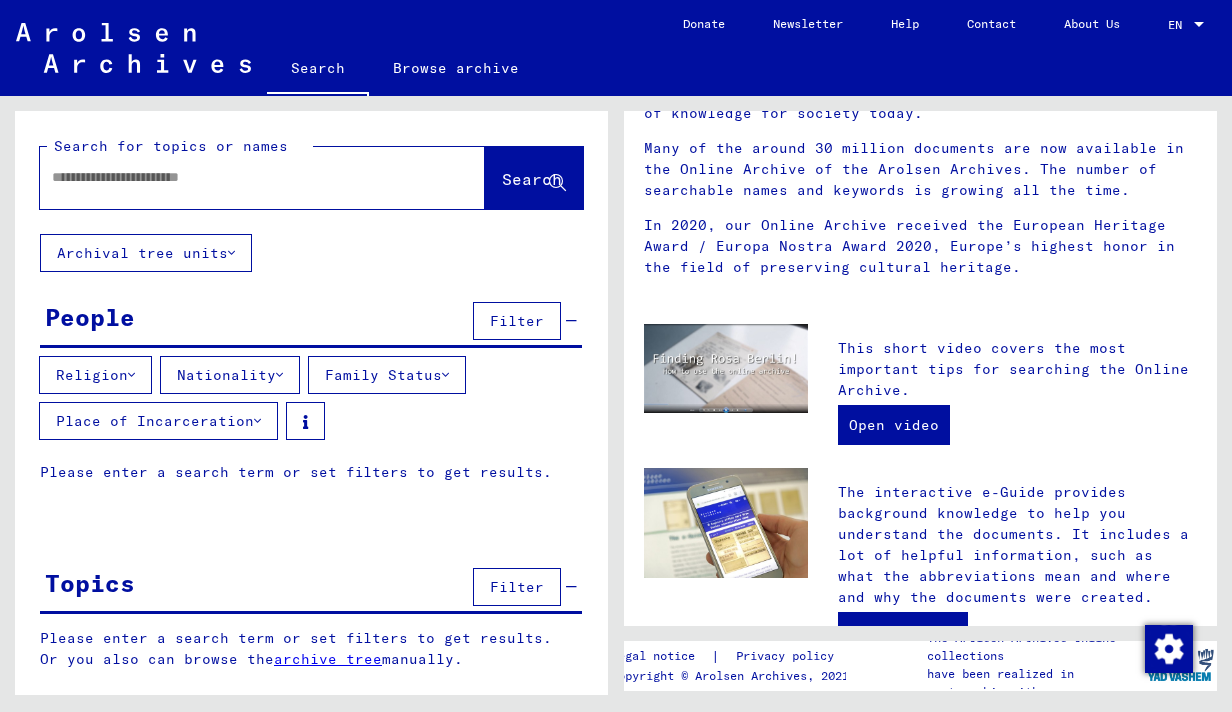 click at bounding box center (279, 375) 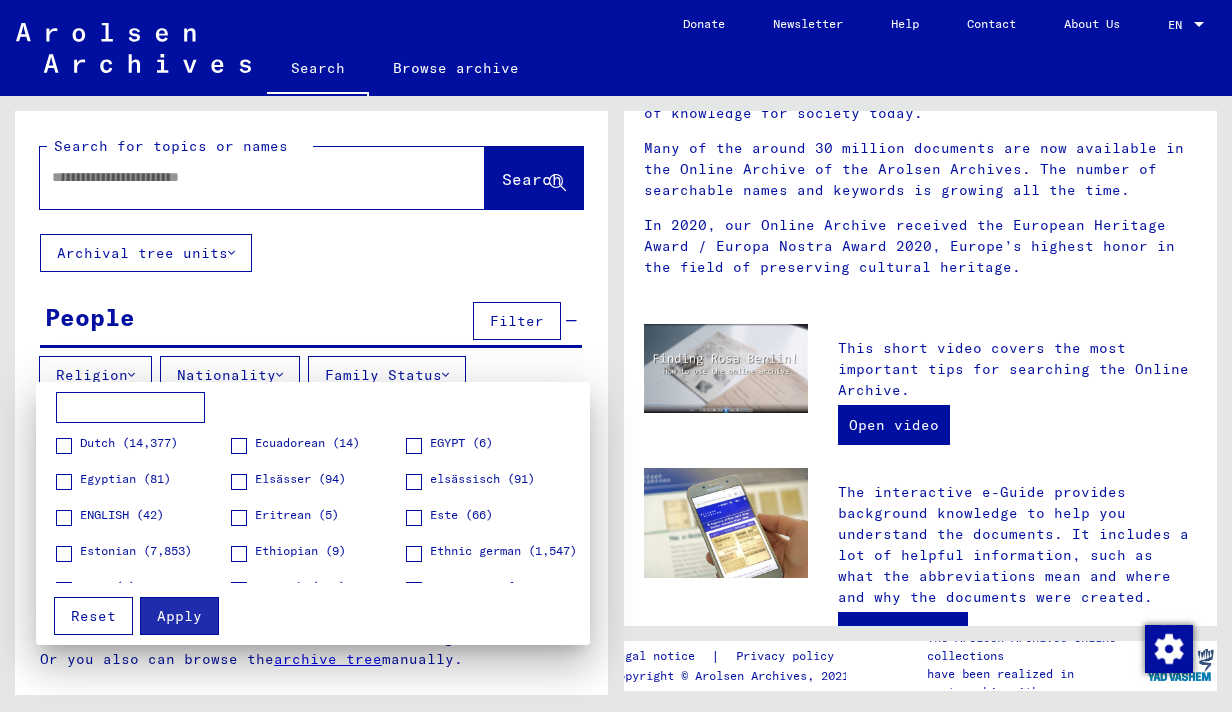 scroll, scrollTop: 1054, scrollLeft: 0, axis: vertical 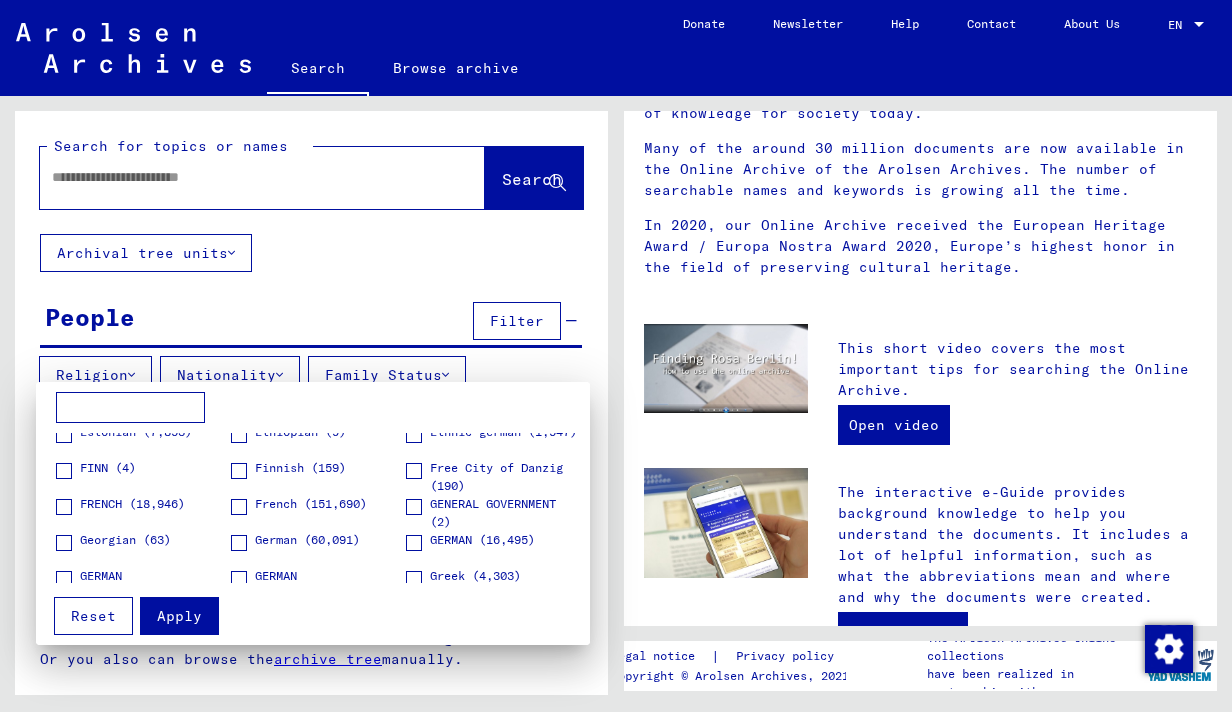 click at bounding box center (130, 408) 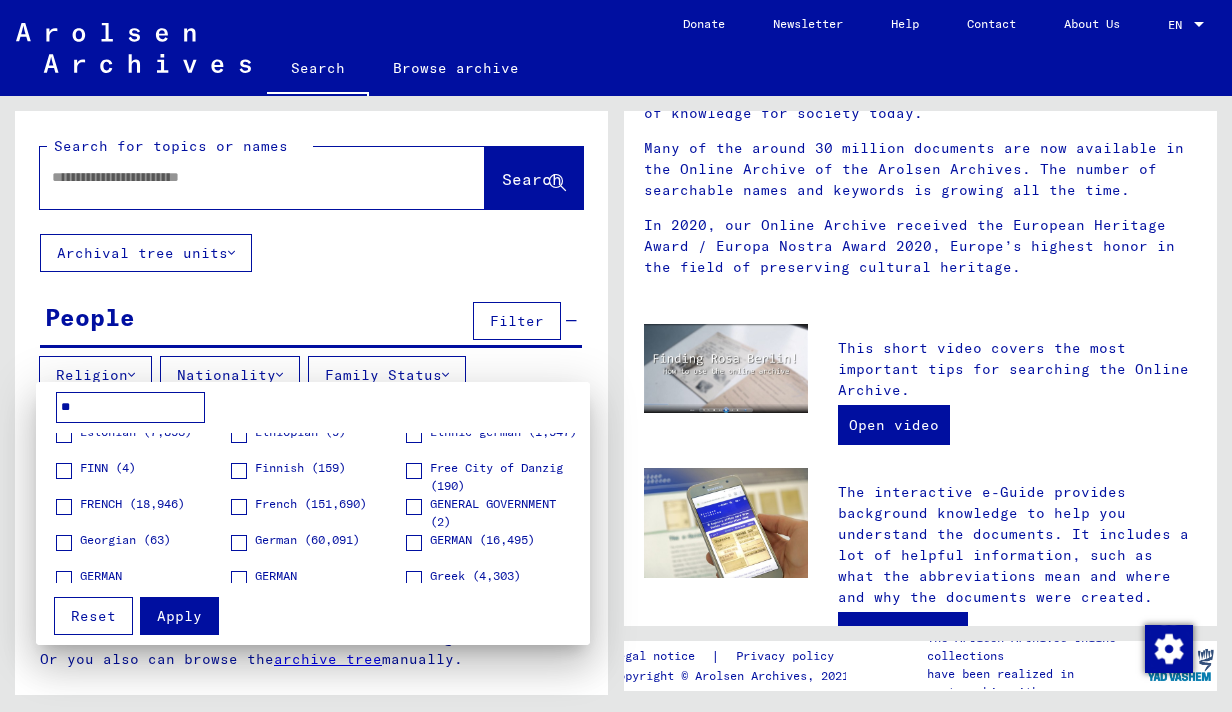 scroll, scrollTop: 0, scrollLeft: 0, axis: both 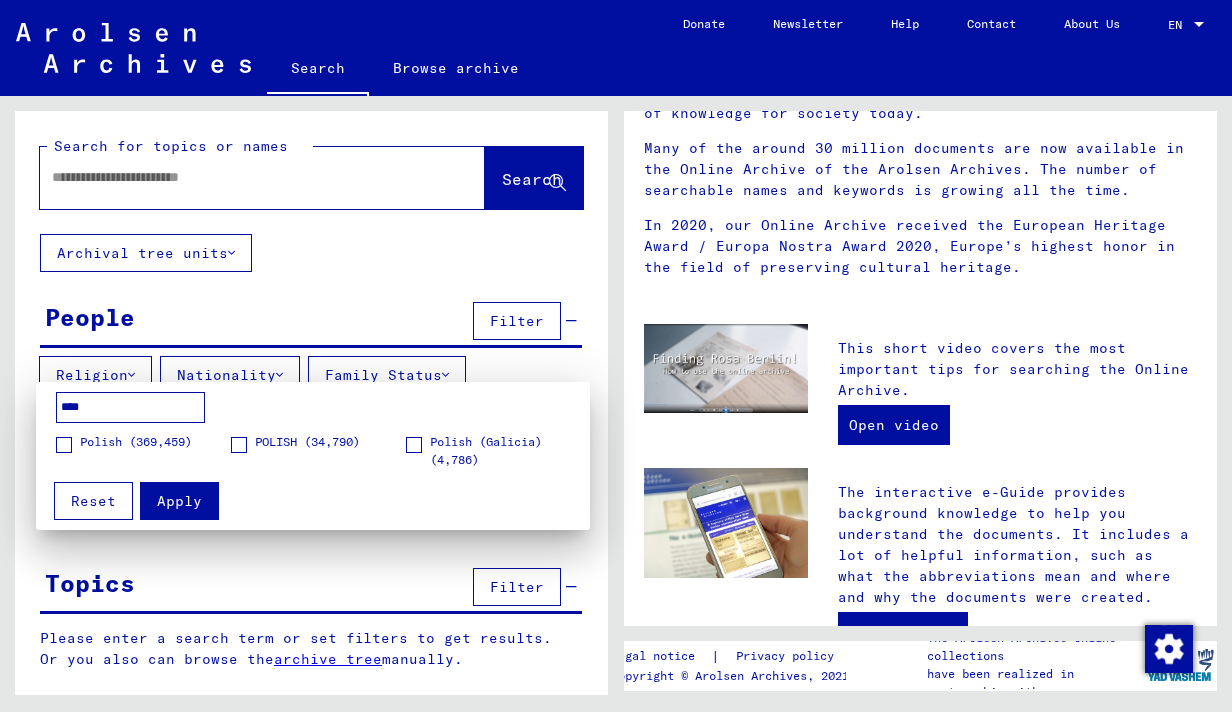 type on "****" 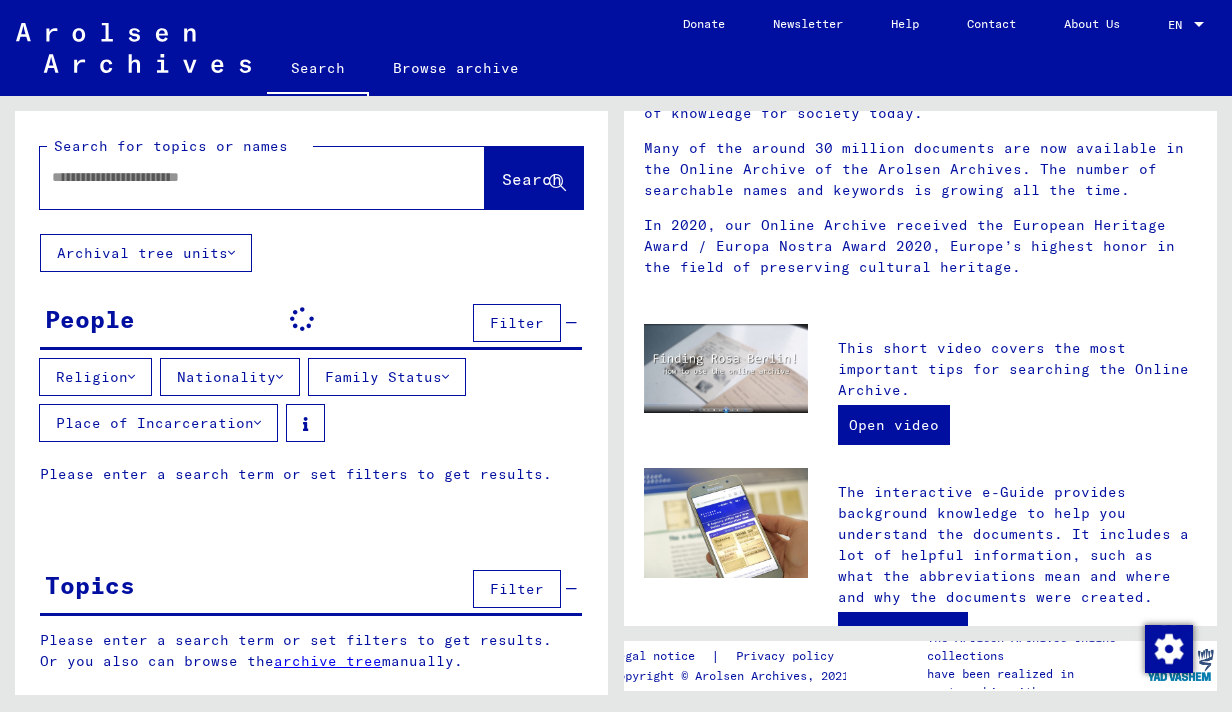 click at bounding box center (238, 177) 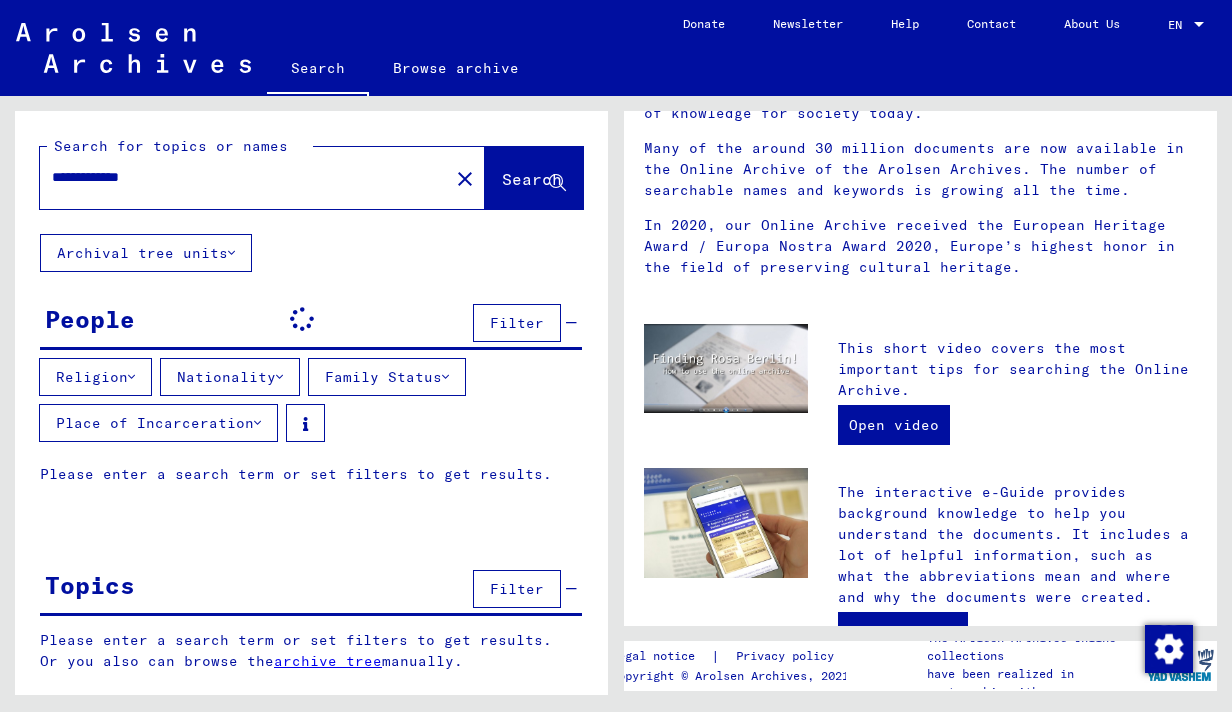 type on "**********" 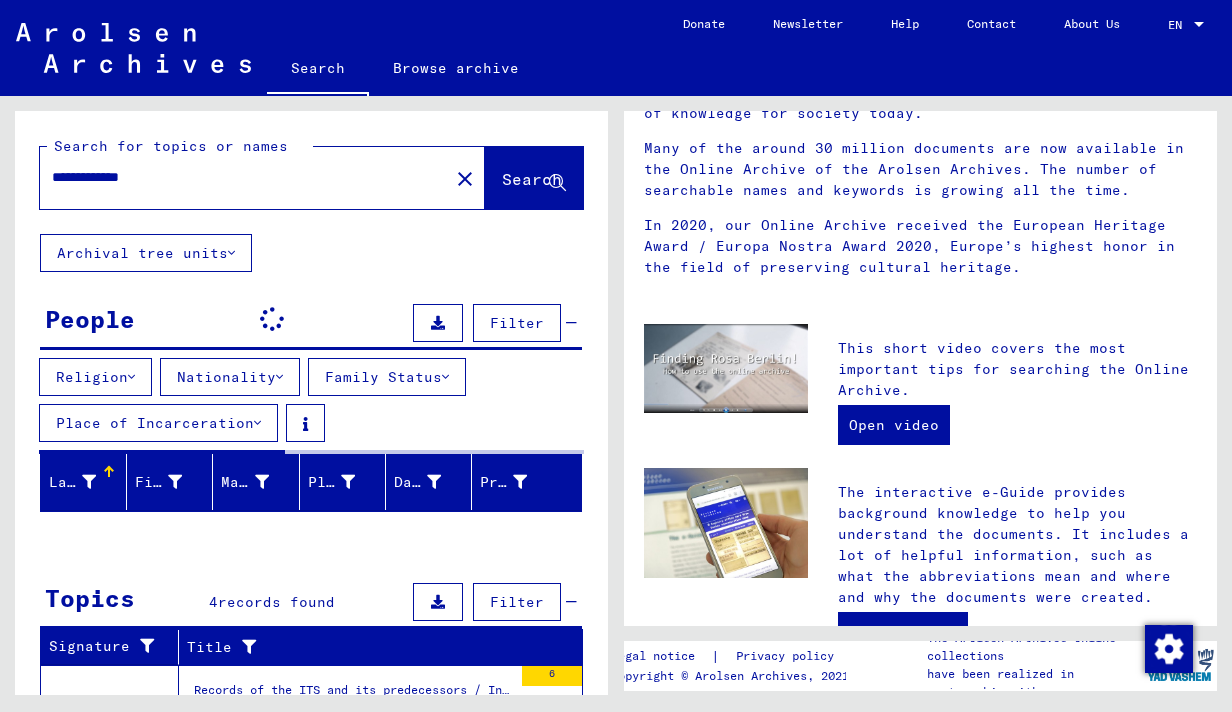 scroll, scrollTop: 449, scrollLeft: 0, axis: vertical 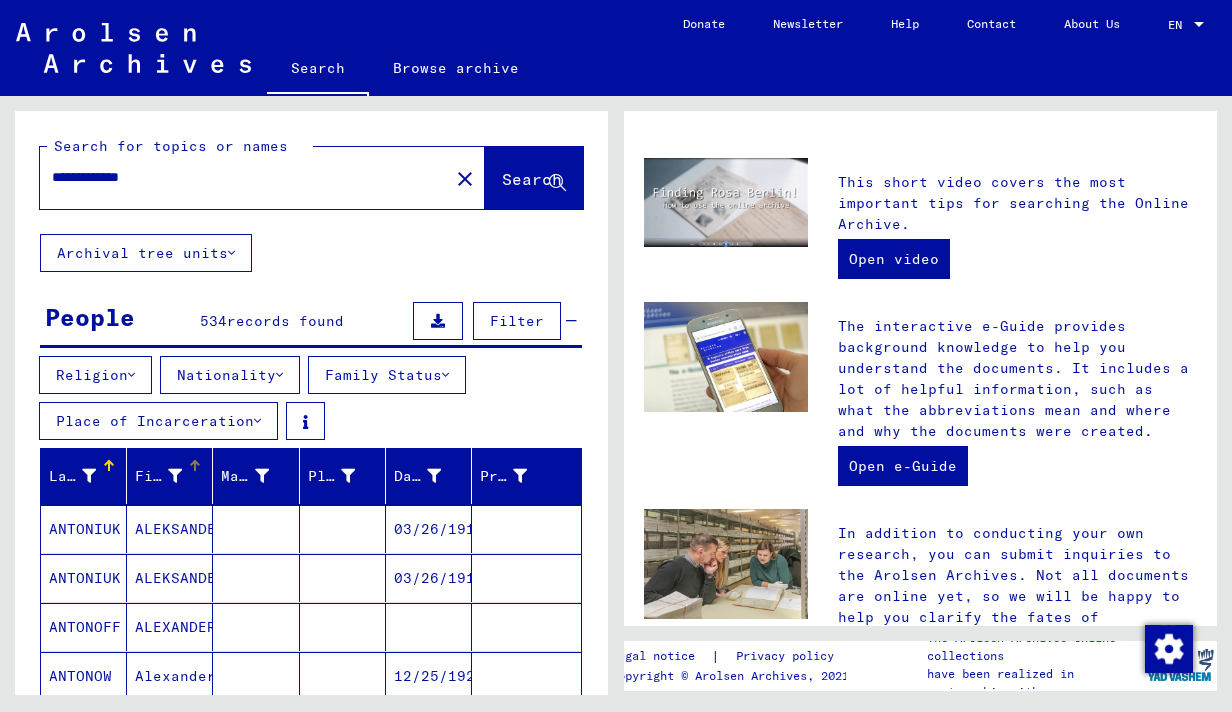 click at bounding box center [195, 466] 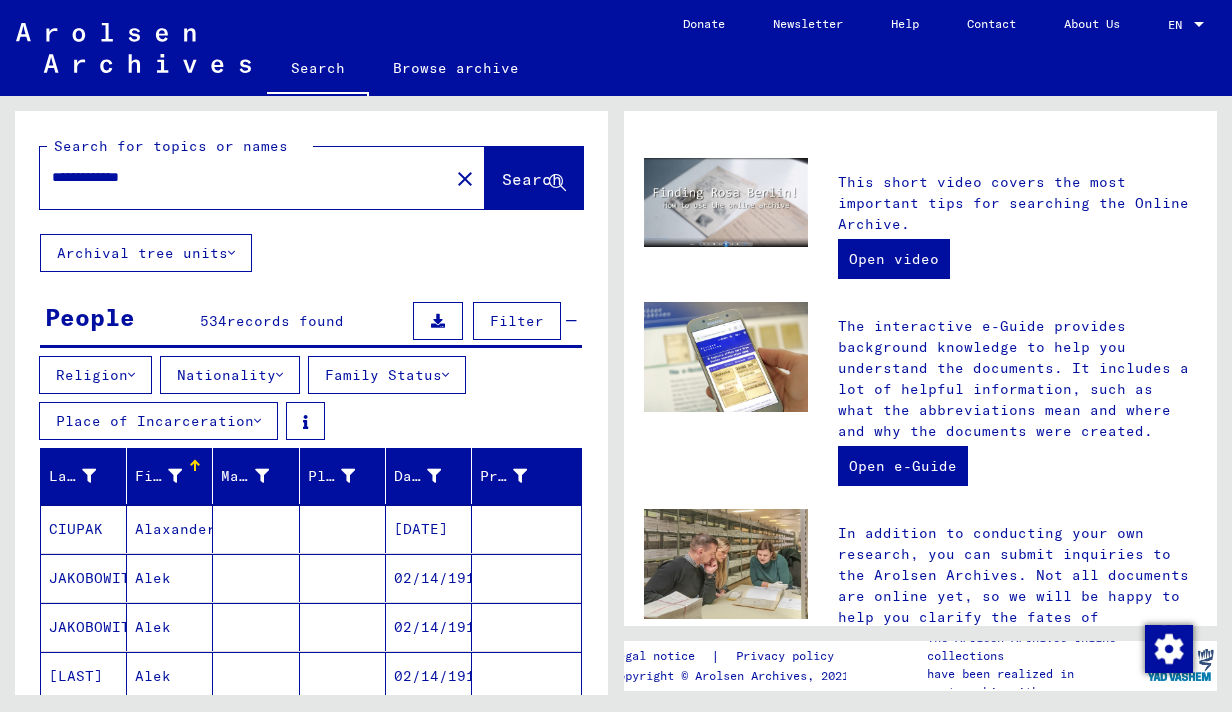 click at bounding box center (175, 476) 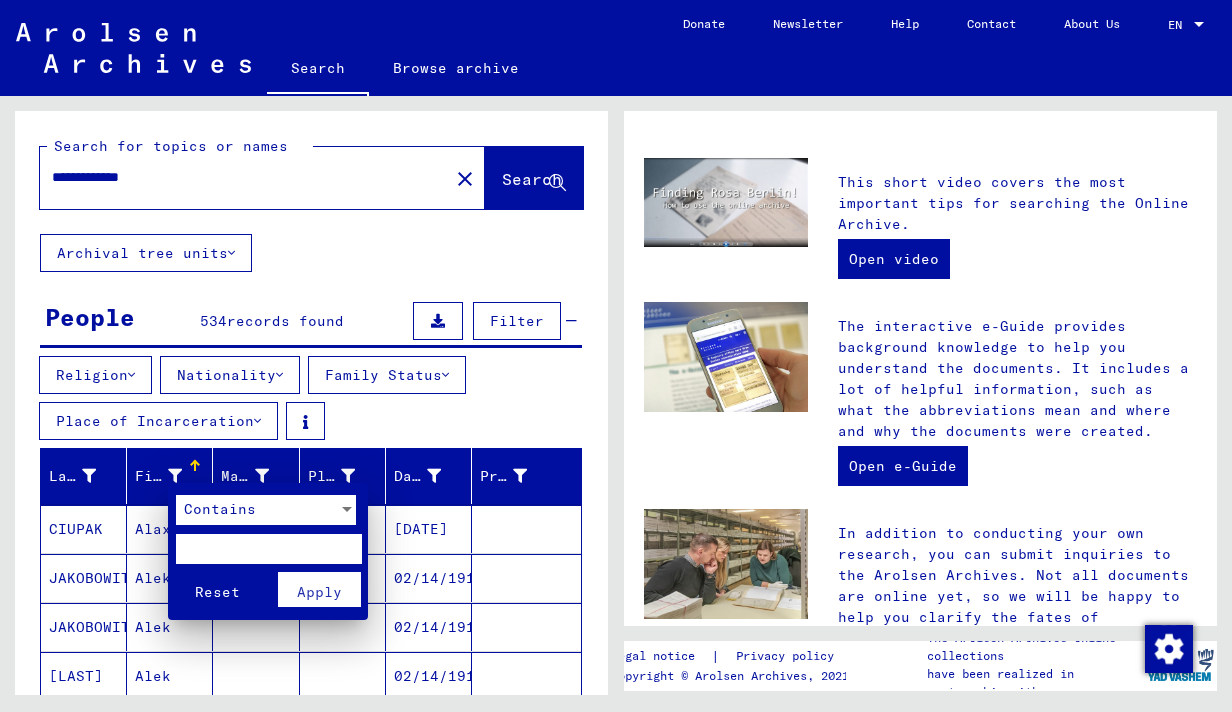 click at bounding box center [268, 549] 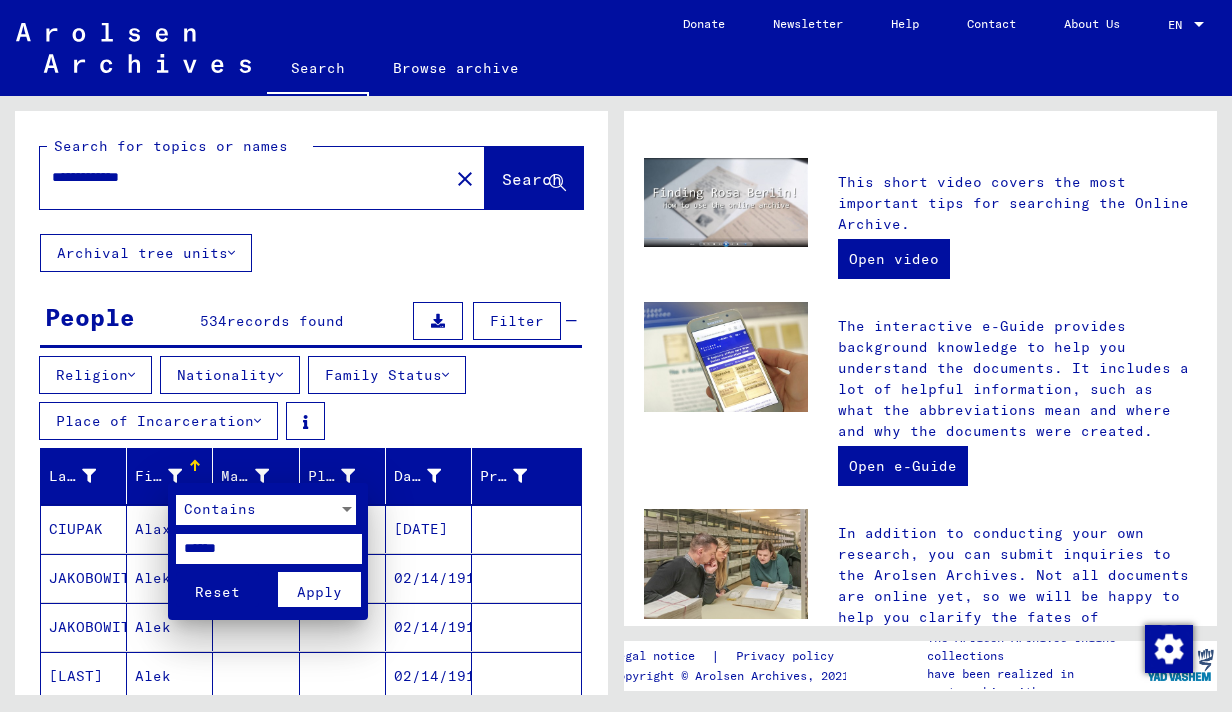 type on "******" 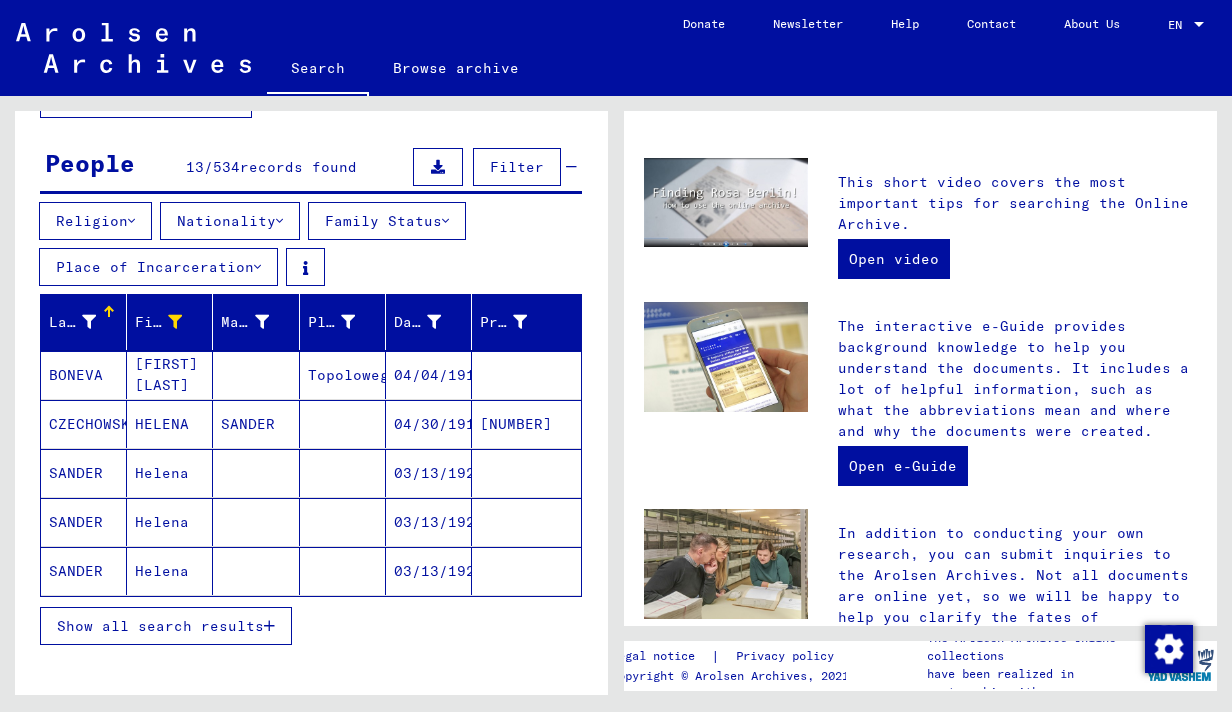 scroll, scrollTop: 156, scrollLeft: 0, axis: vertical 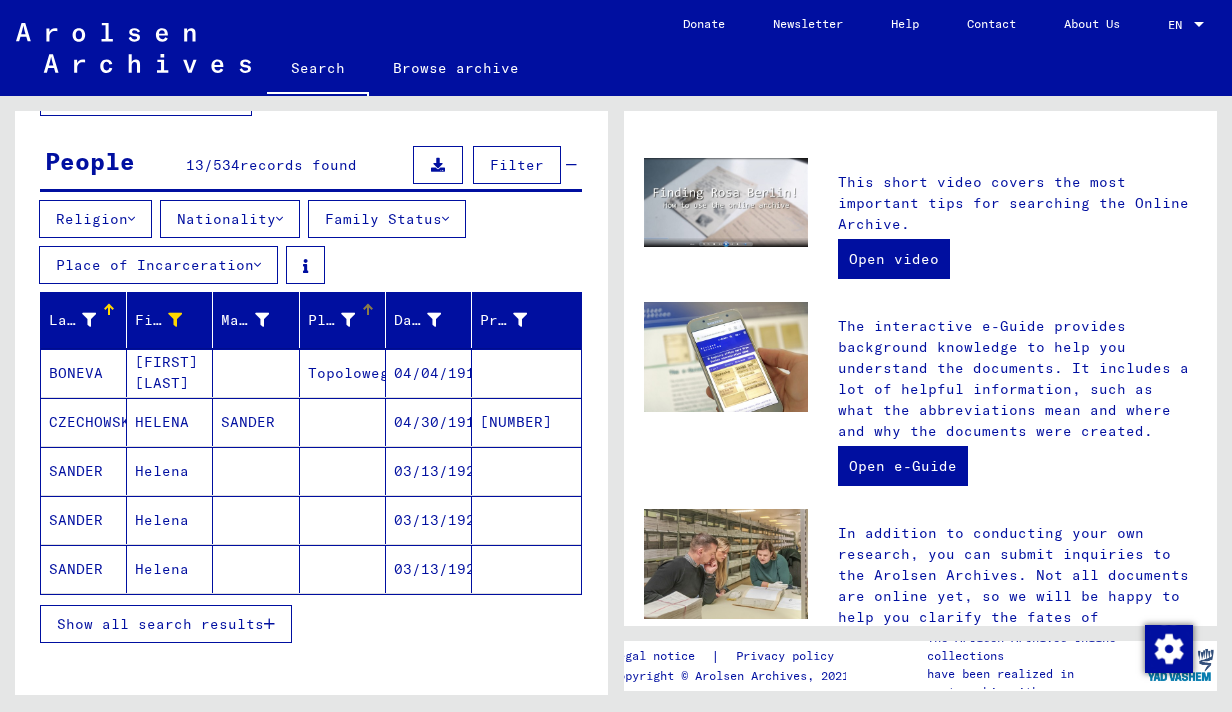 click on "Place of Birth" at bounding box center (331, 320) 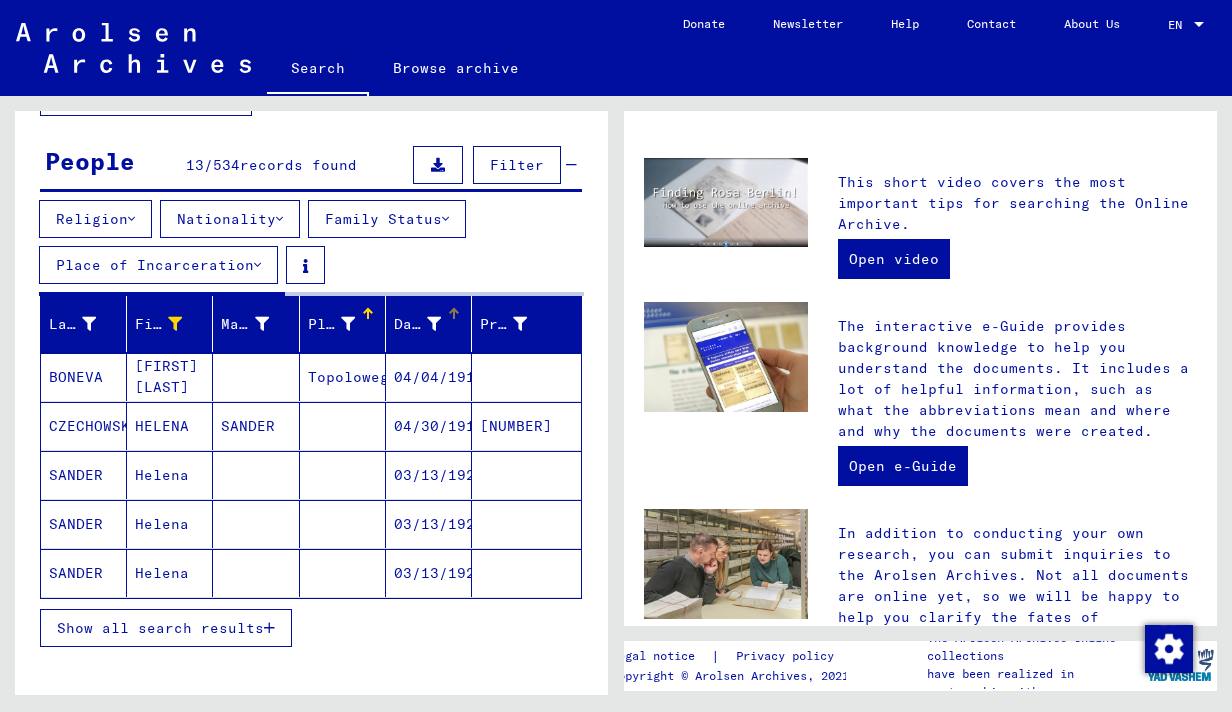 click on "Date of Birth" at bounding box center (417, 324) 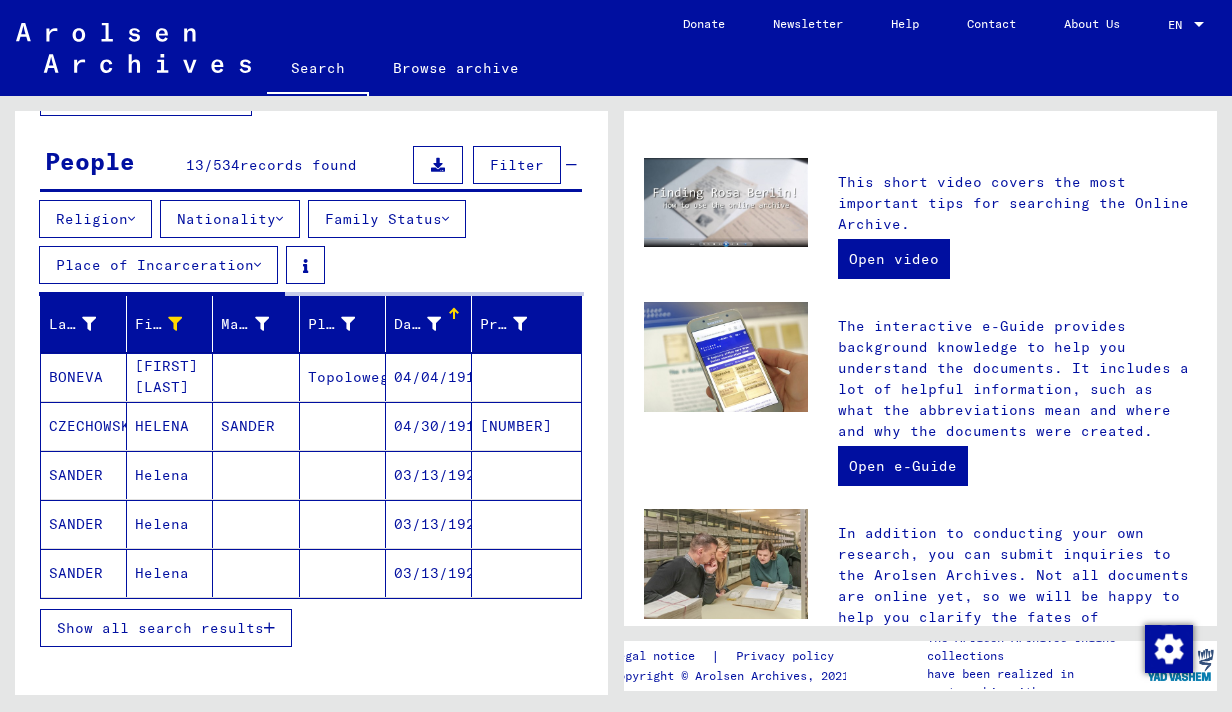click at bounding box center [453, 309] 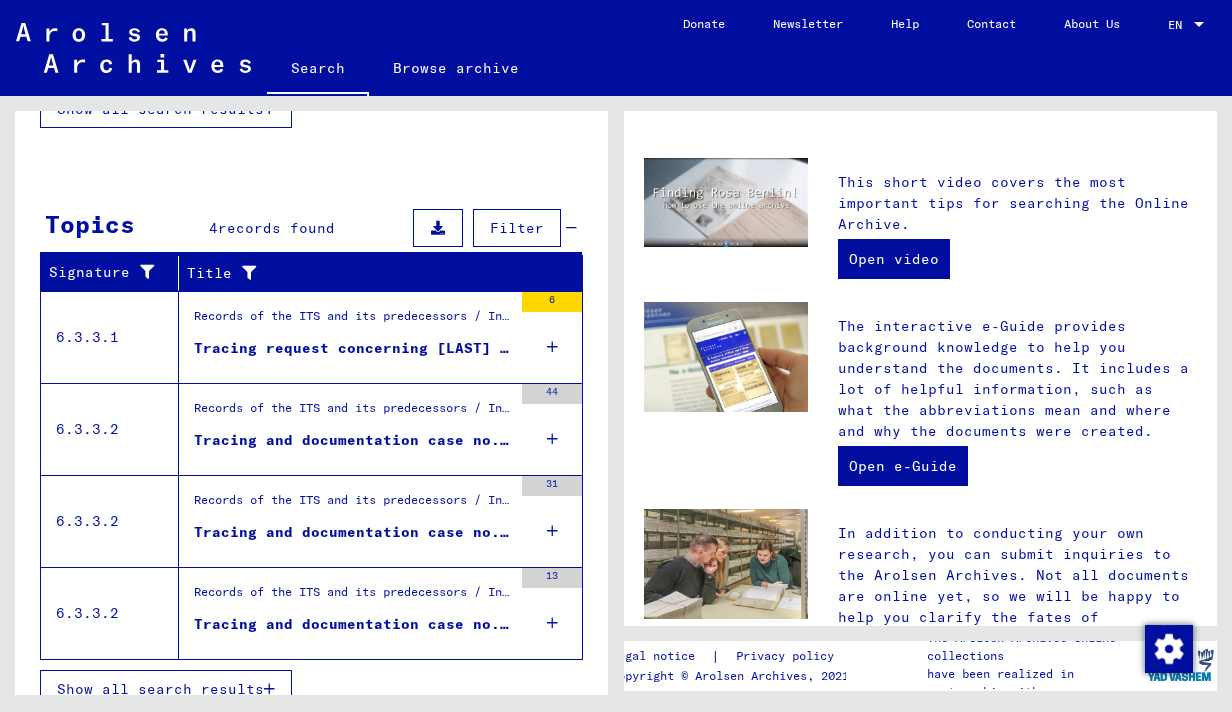 scroll, scrollTop: 694, scrollLeft: 0, axis: vertical 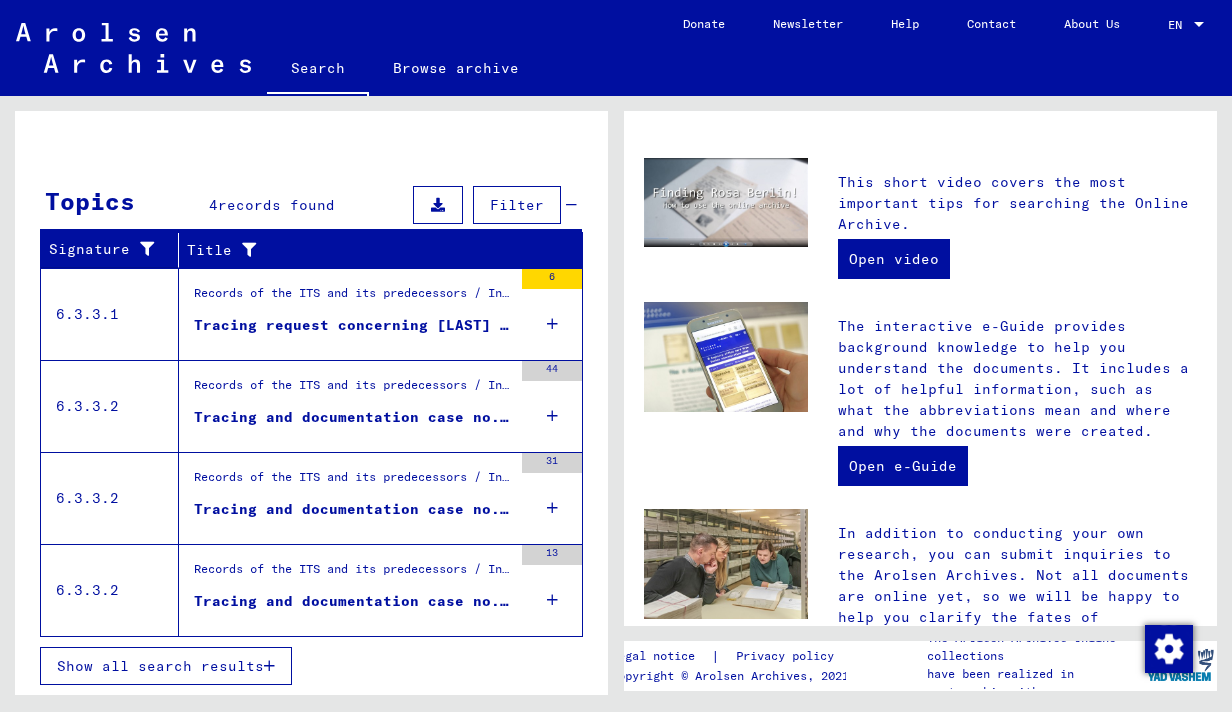 click on "Tracing request concerning [LAST] [FIRST]" at bounding box center [353, 325] 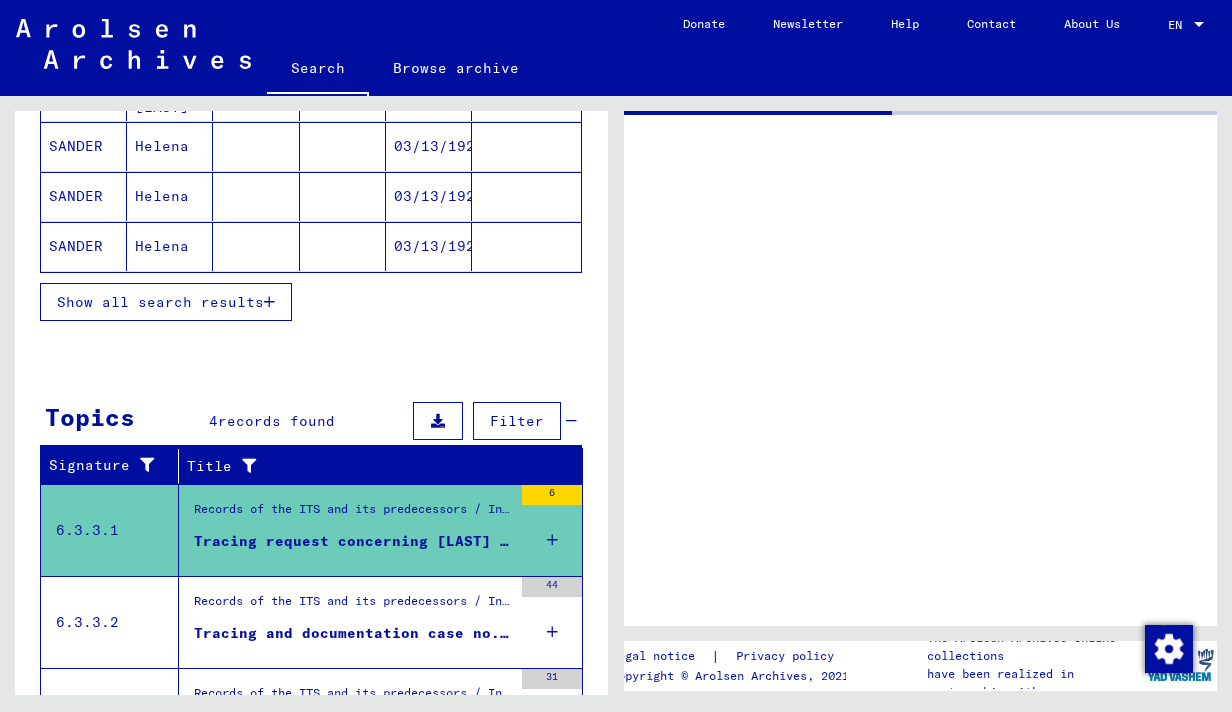 scroll, scrollTop: 389, scrollLeft: 0, axis: vertical 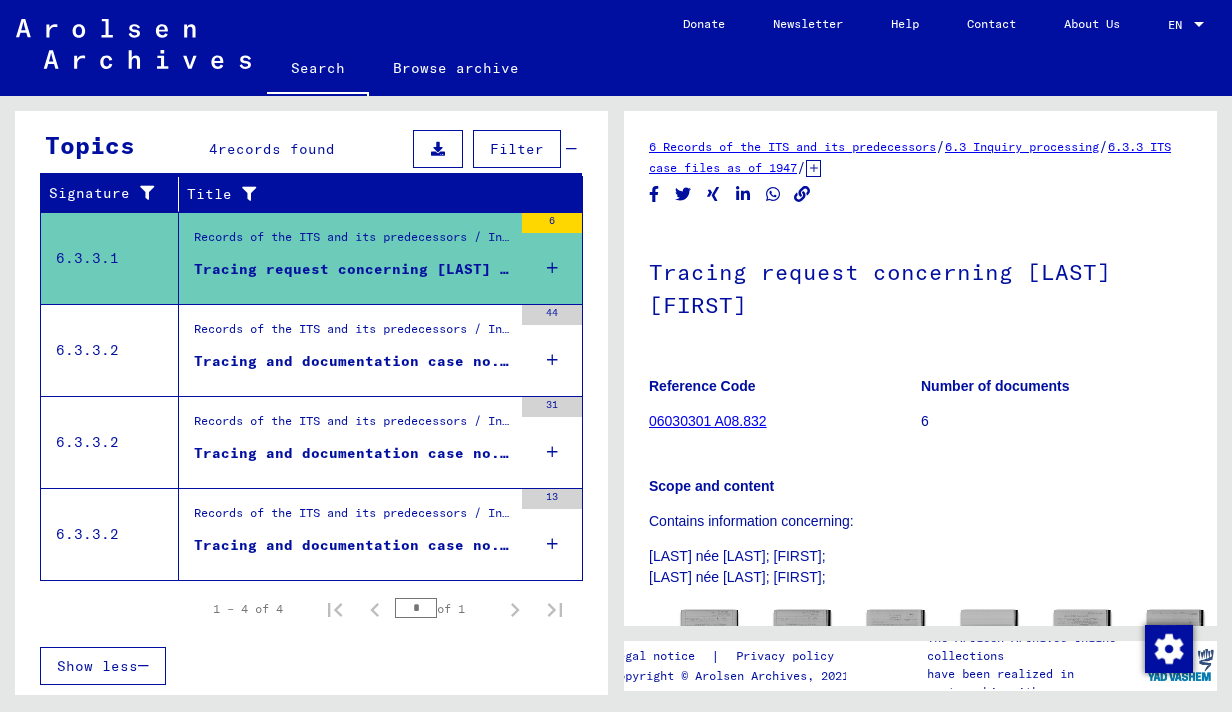 click on "Records of the ITS and its predecessors / Inquiry processing / ITS case files as of 1947 / Repository of T/D cases / Tracing and documentation cases with (T/D) numbers between 1.000.000 and 1.249.999 / Tracing and documentation cases with (T/D) numbers between 1.141.500 and 1.141.999" at bounding box center (353, 334) 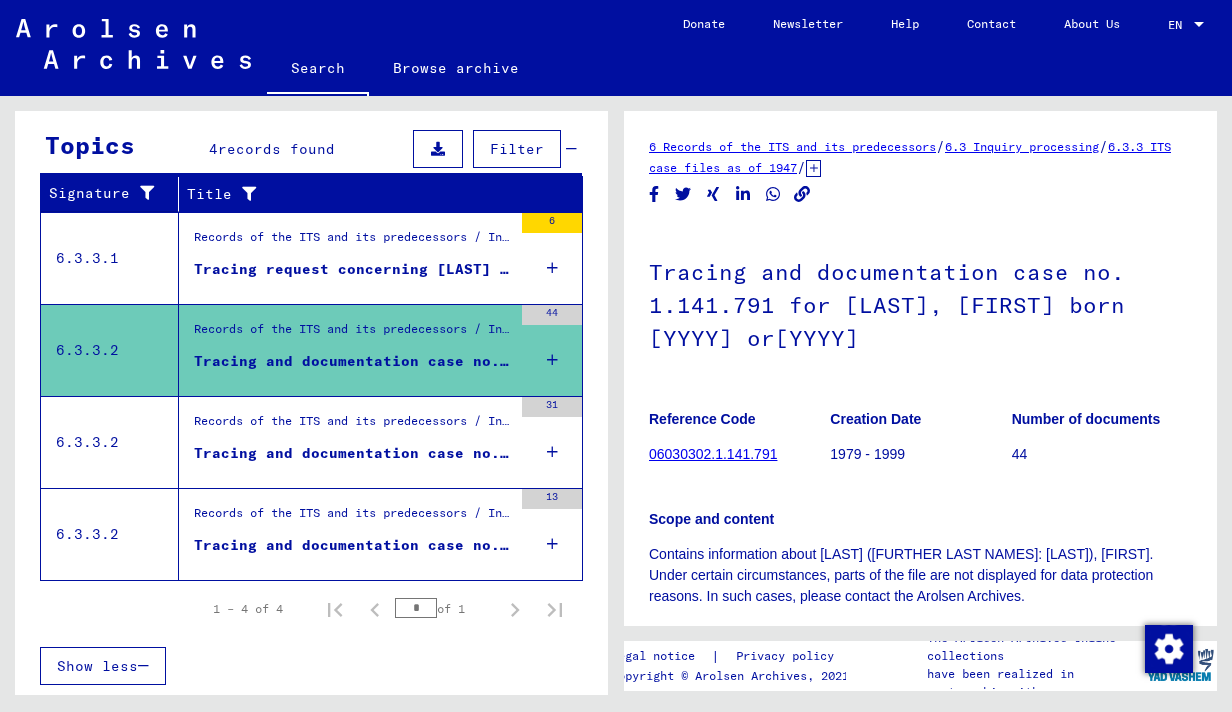 scroll, scrollTop: 0, scrollLeft: 0, axis: both 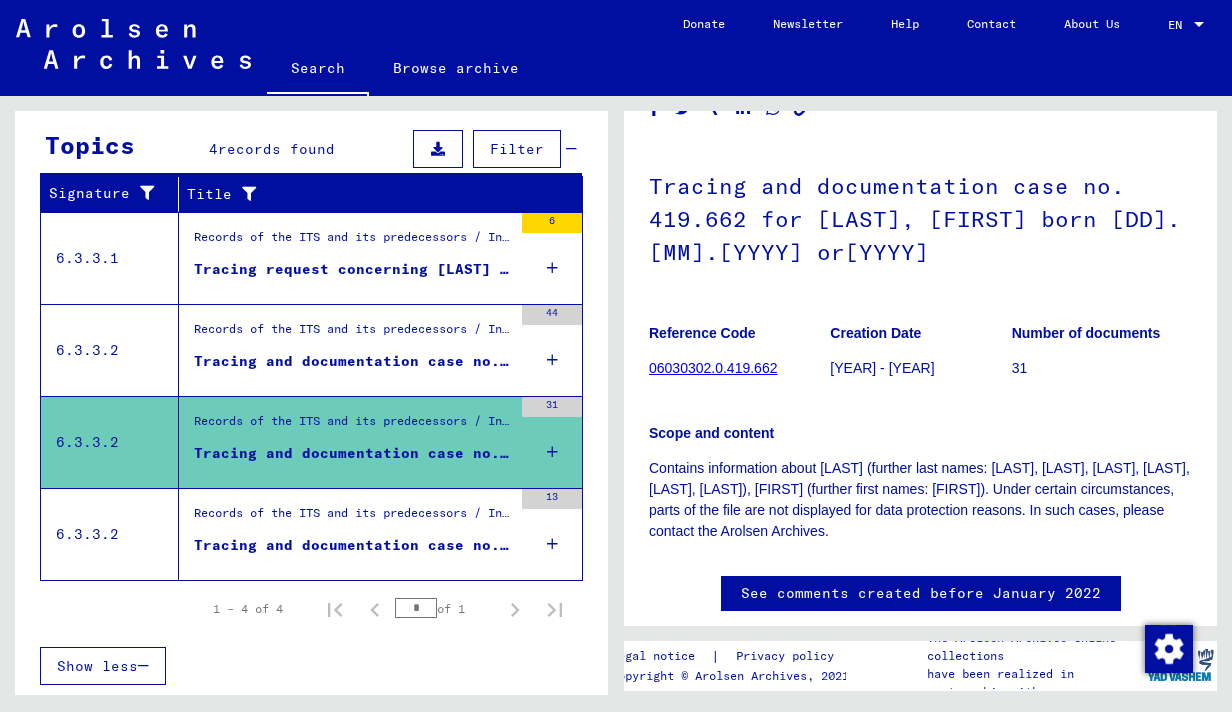 click on "Records of the ITS and its predecessors / Inquiry processing / ITS case files as of 1947 / Repository of T/D cases / Tracing and documentation cases with (T/D) numbers between 750.000 and 999.999 / Tracing and documentation cases with (T/D) numbers between 856.000 and 856.499" at bounding box center [353, 518] 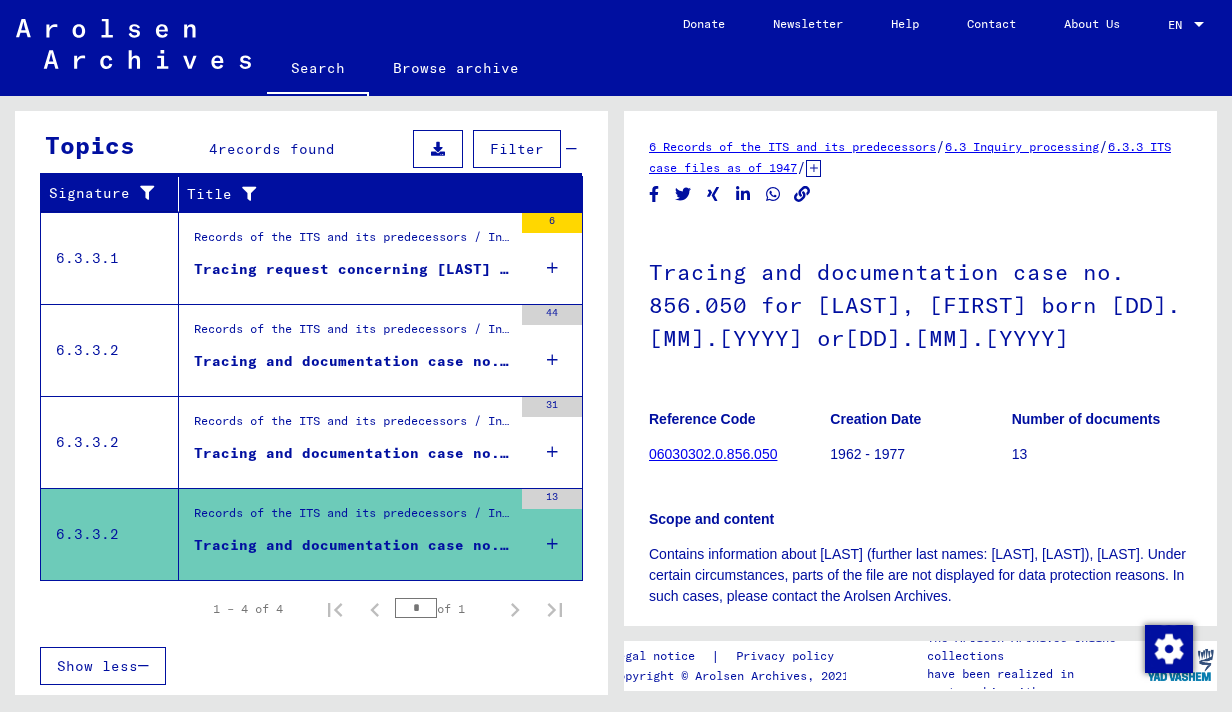 scroll, scrollTop: 0, scrollLeft: 0, axis: both 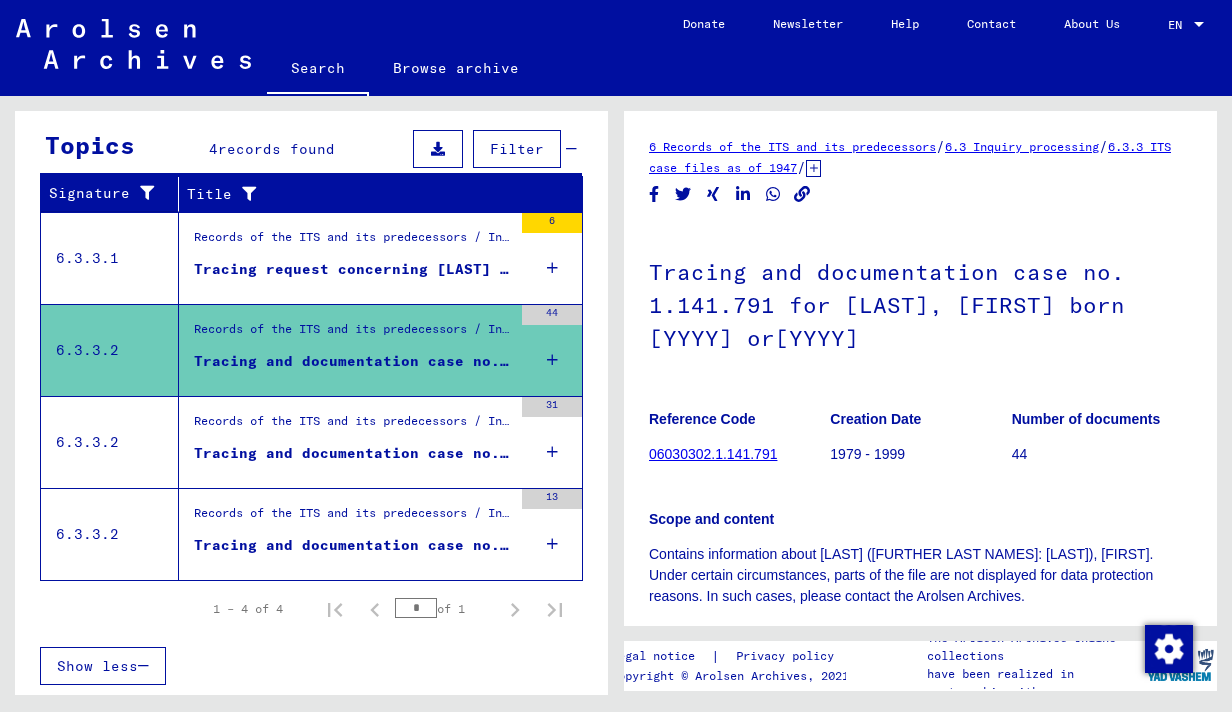 click 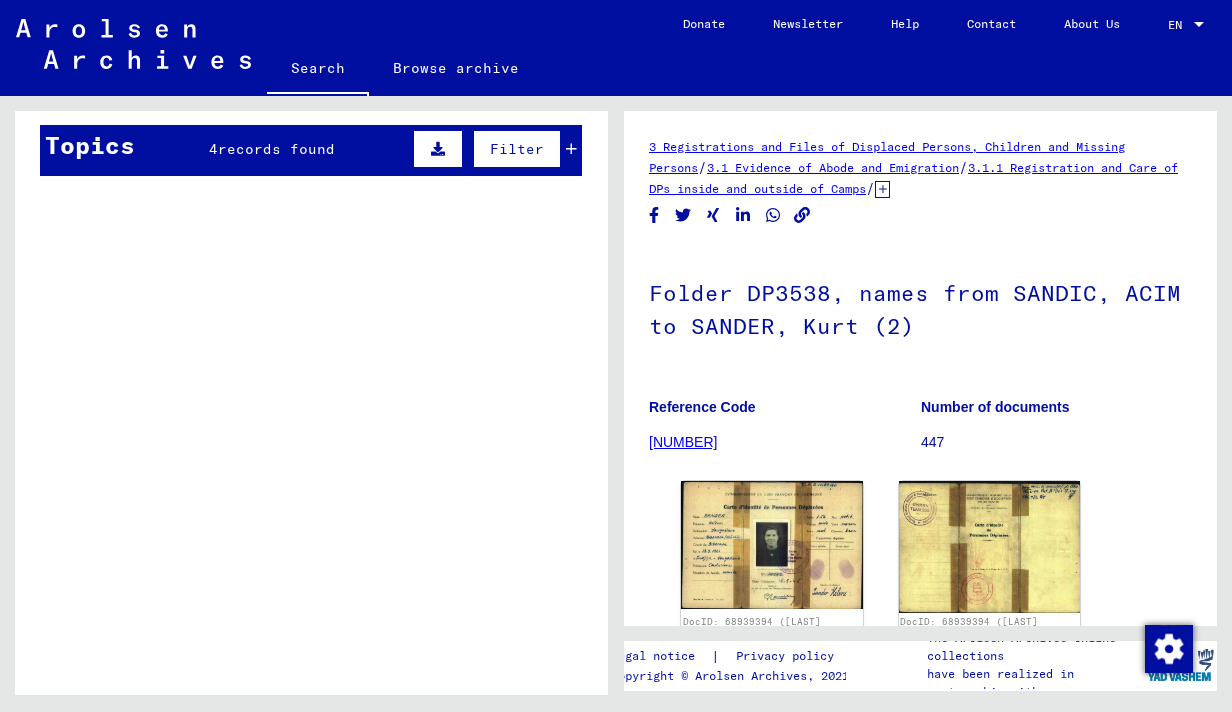 scroll, scrollTop: 0, scrollLeft: 0, axis: both 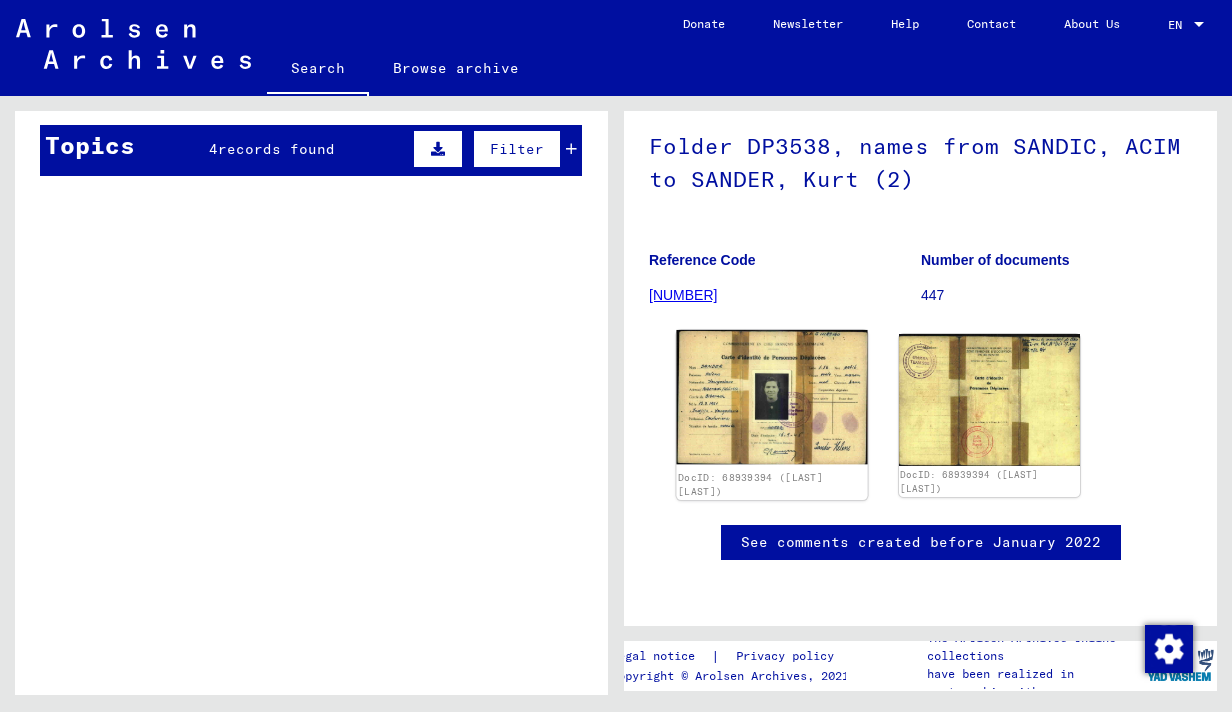 click 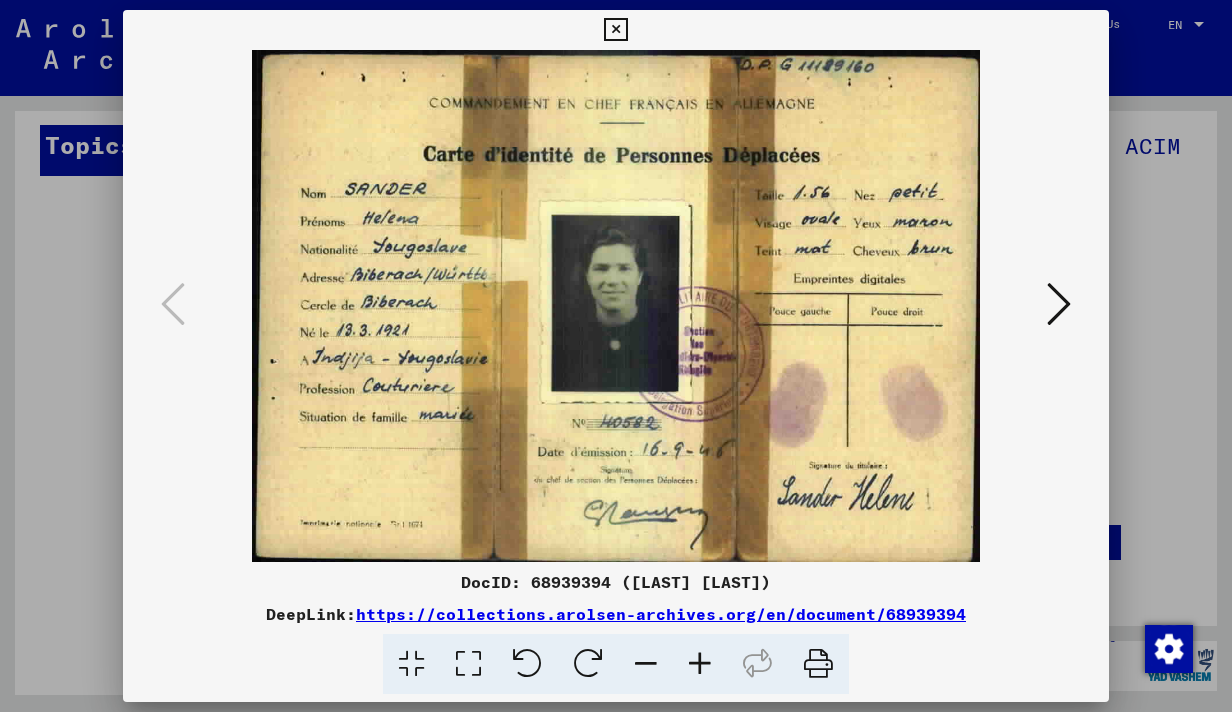 click at bounding box center [1059, 304] 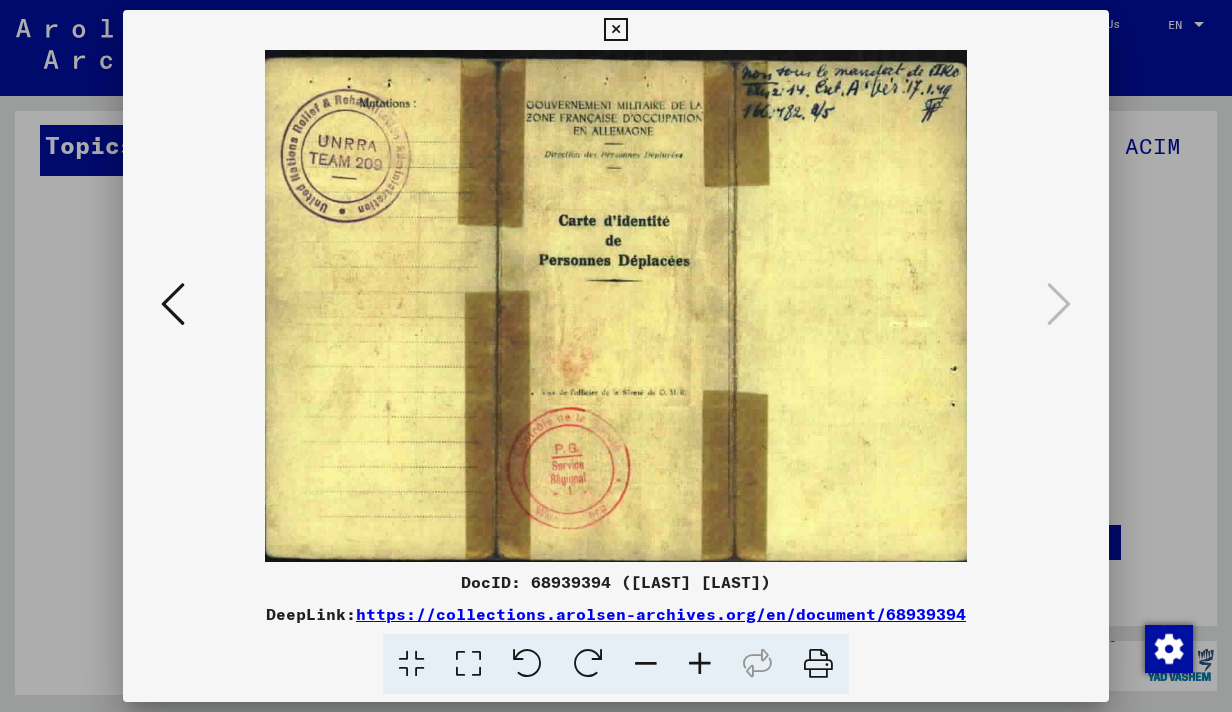 click at bounding box center (615, 30) 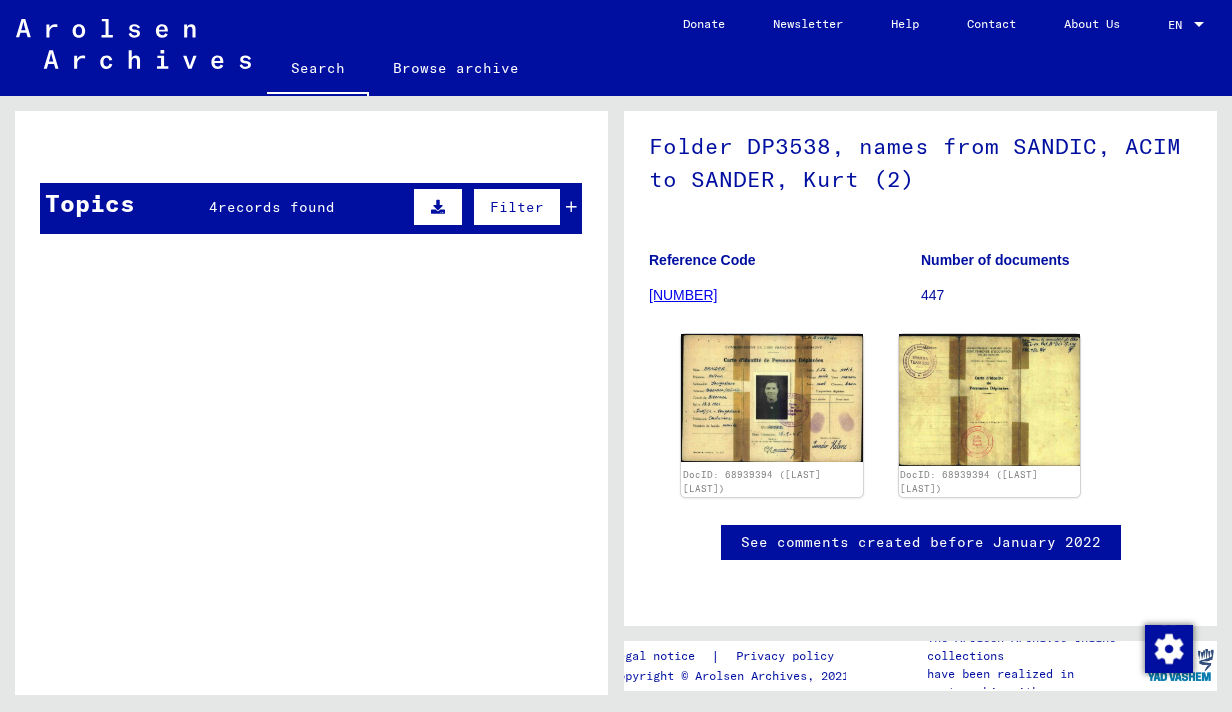 scroll, scrollTop: 327, scrollLeft: 0, axis: vertical 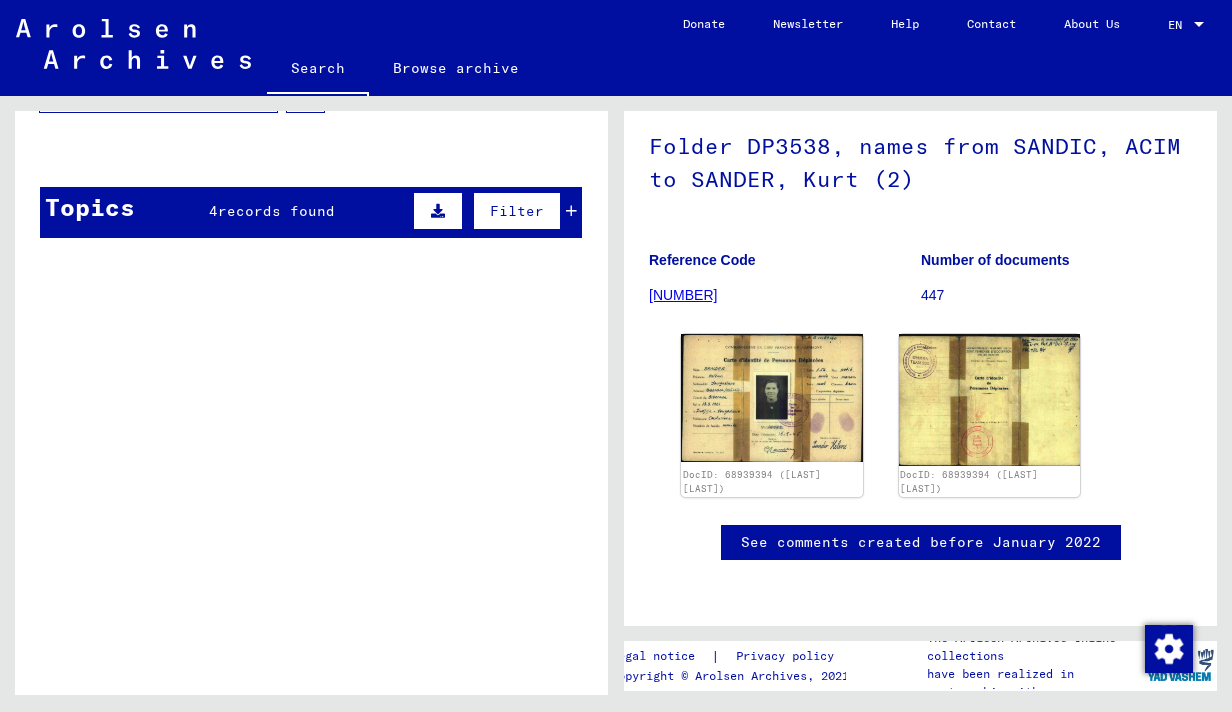 click on "[NUMBER]" 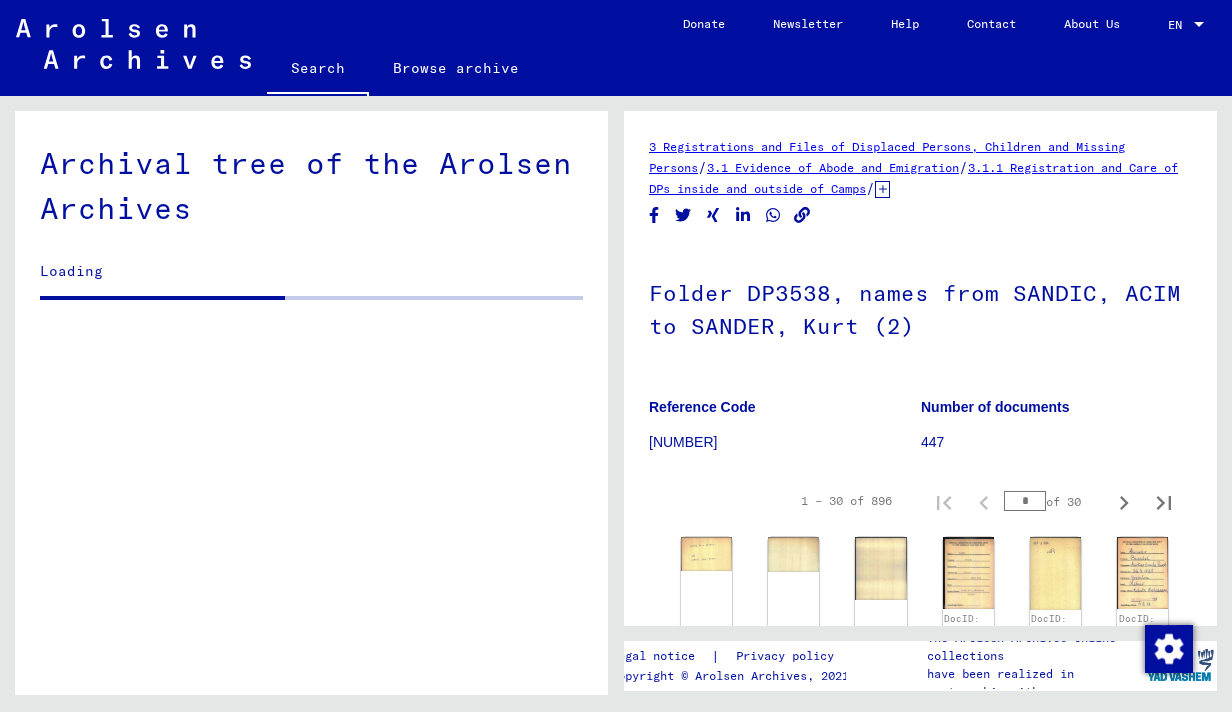 scroll, scrollTop: 0, scrollLeft: 0, axis: both 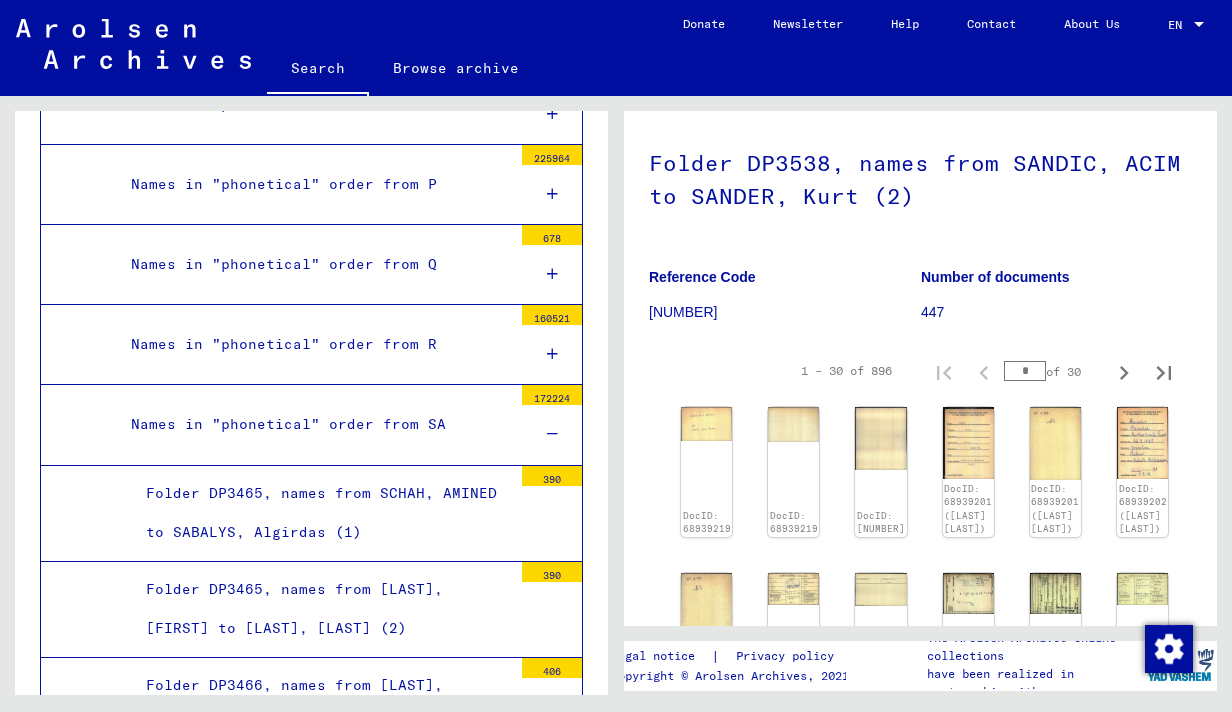 click on "Names in "phonetical" order from SA" at bounding box center (314, 424) 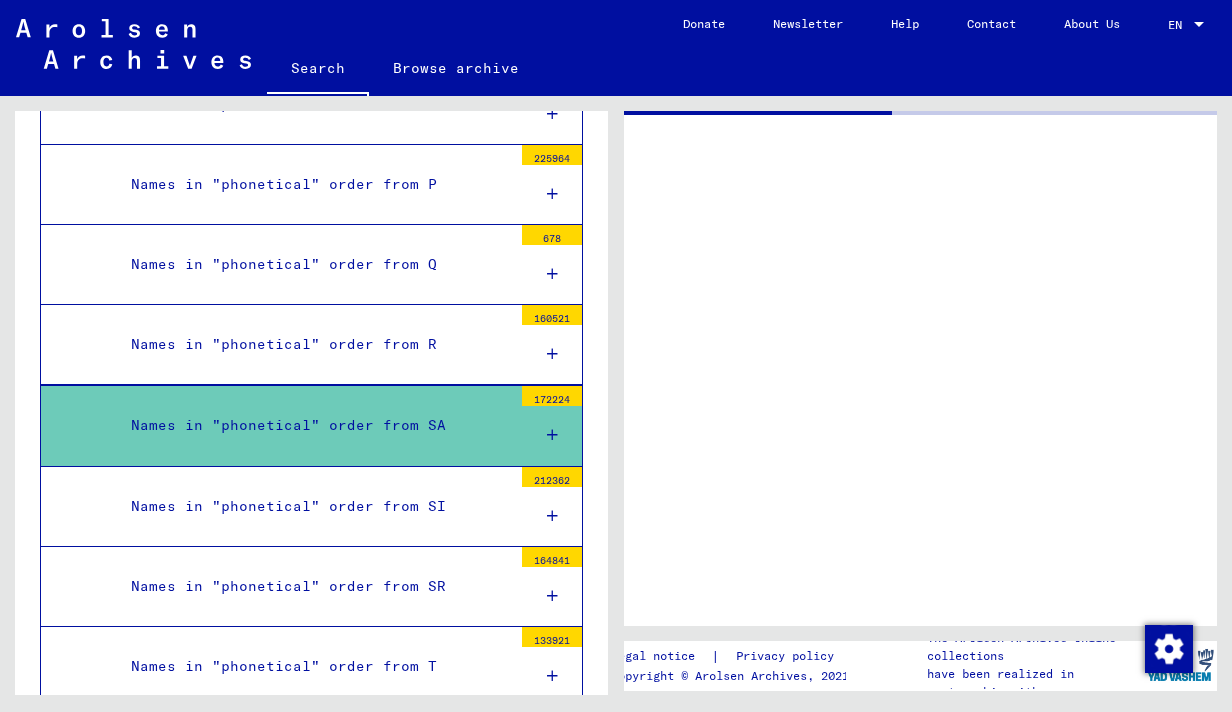 scroll, scrollTop: 0, scrollLeft: 0, axis: both 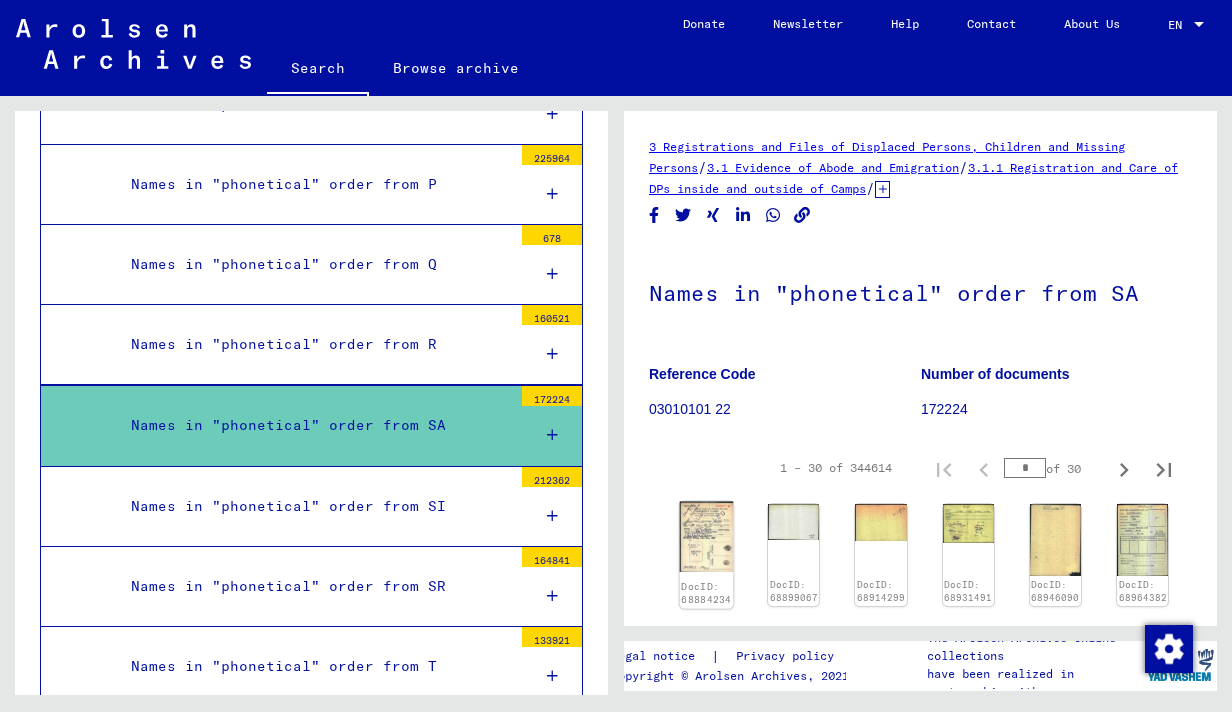 click 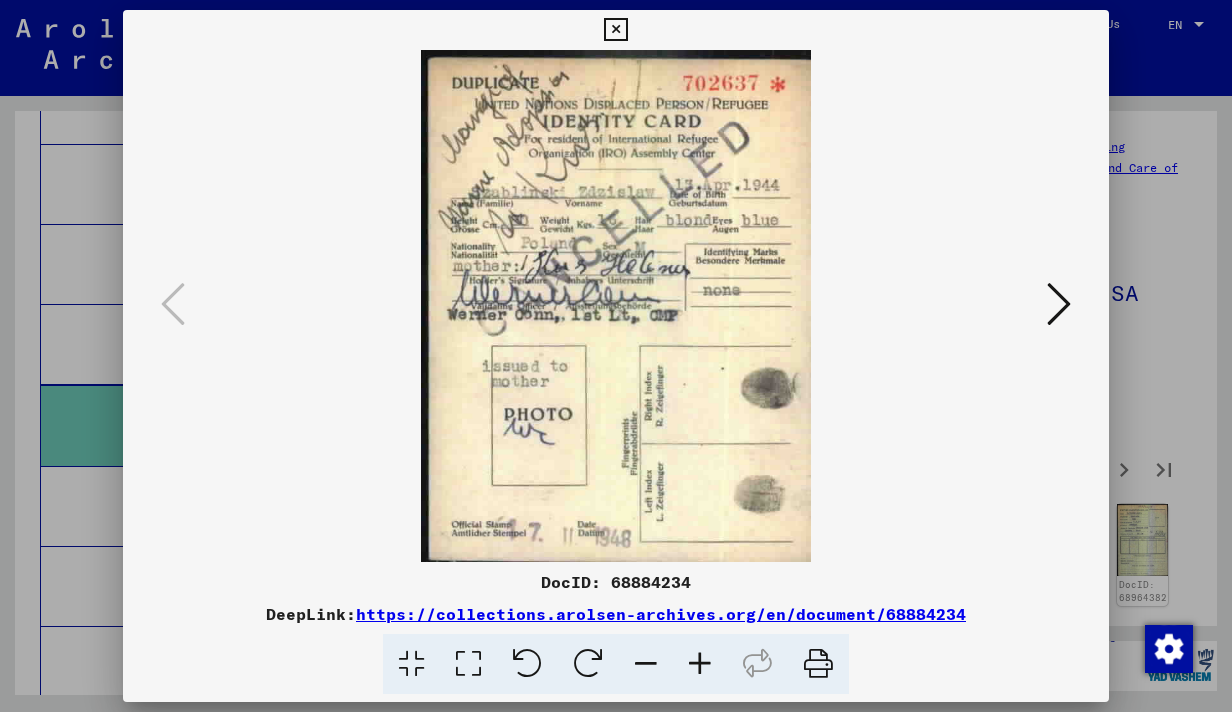click at bounding box center [1059, 304] 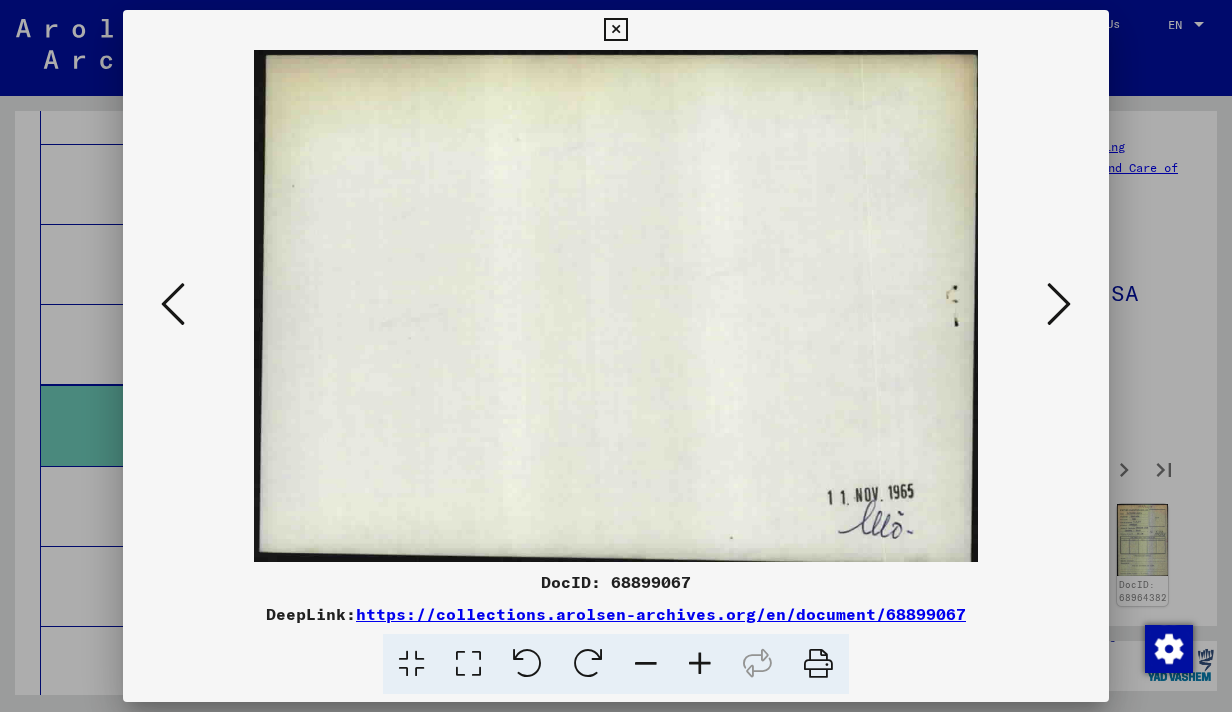 click at bounding box center (1059, 304) 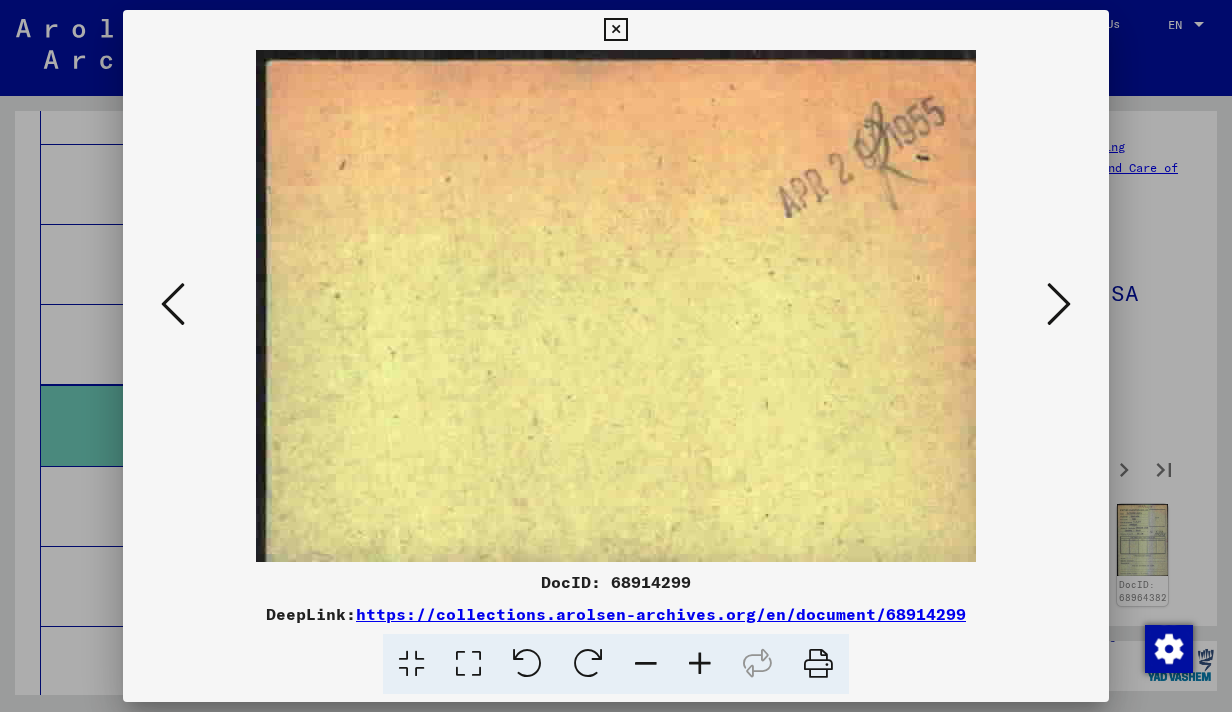 click at bounding box center (1059, 304) 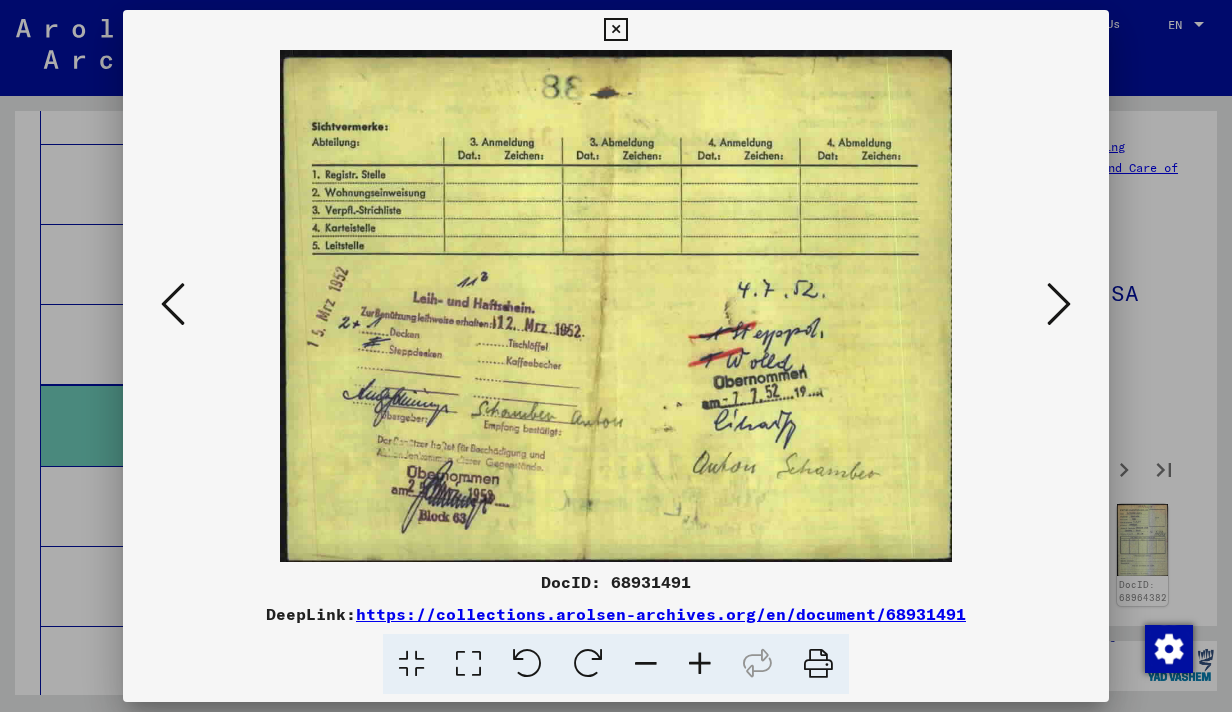 click at bounding box center (1059, 304) 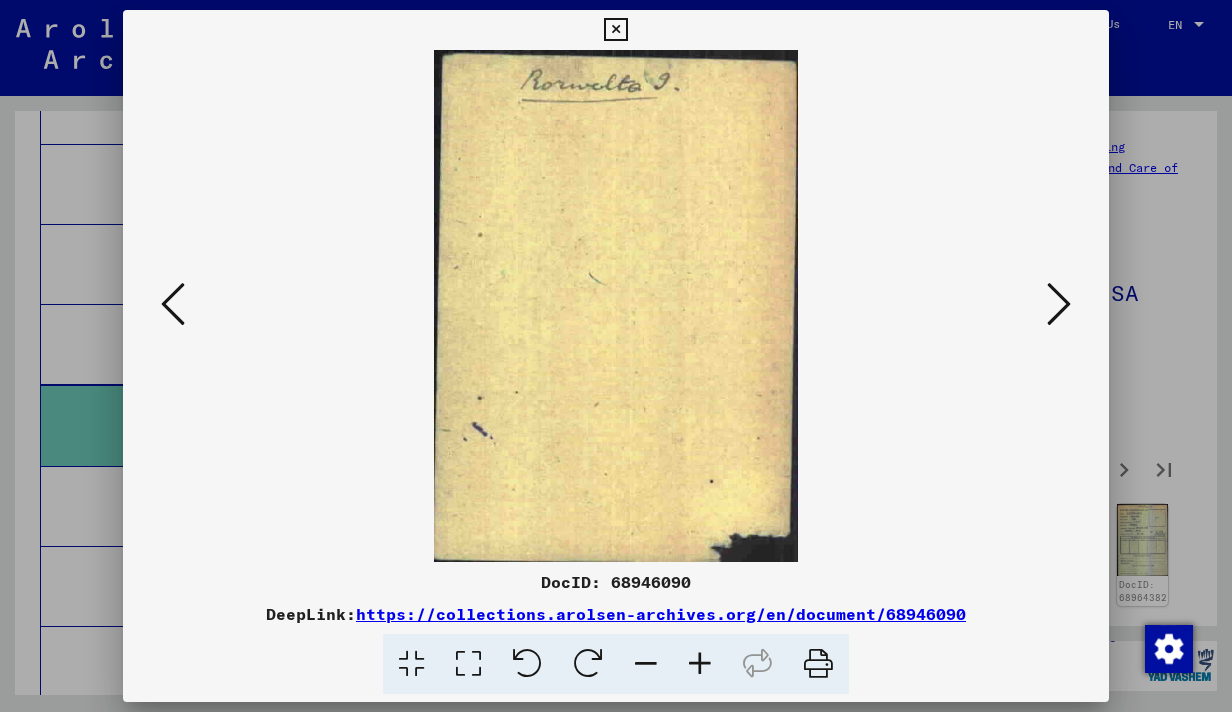 click at bounding box center [1059, 304] 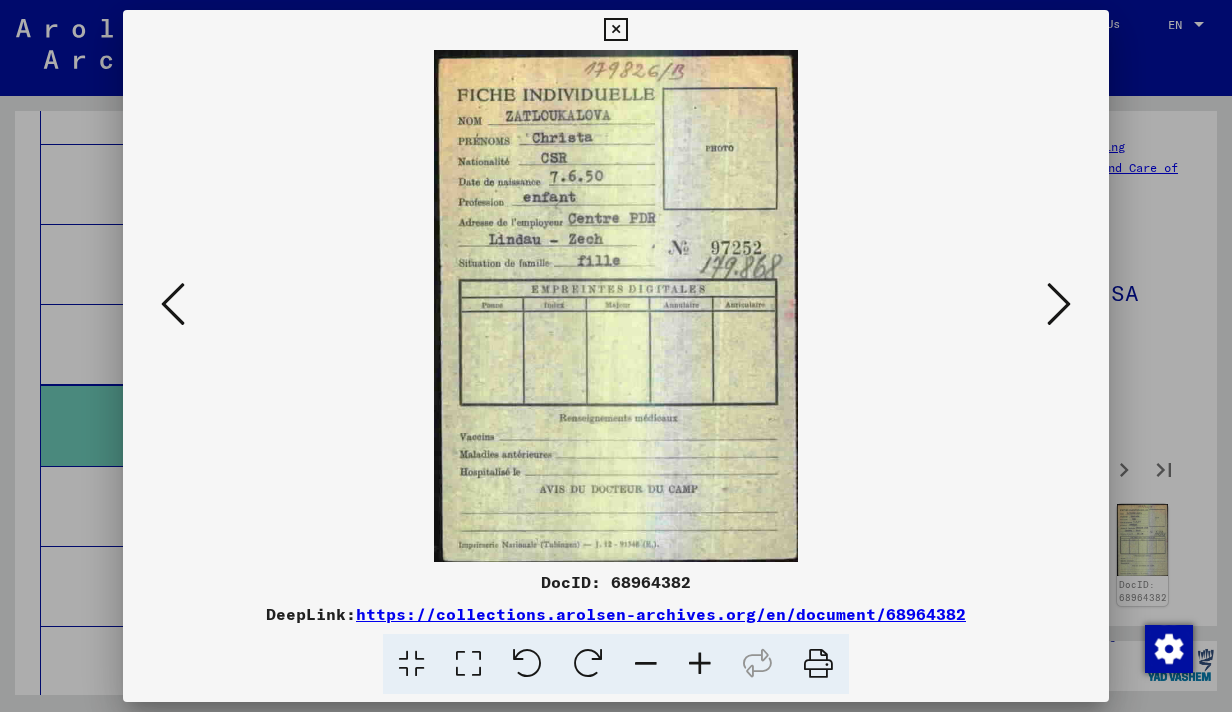 click at bounding box center [1059, 304] 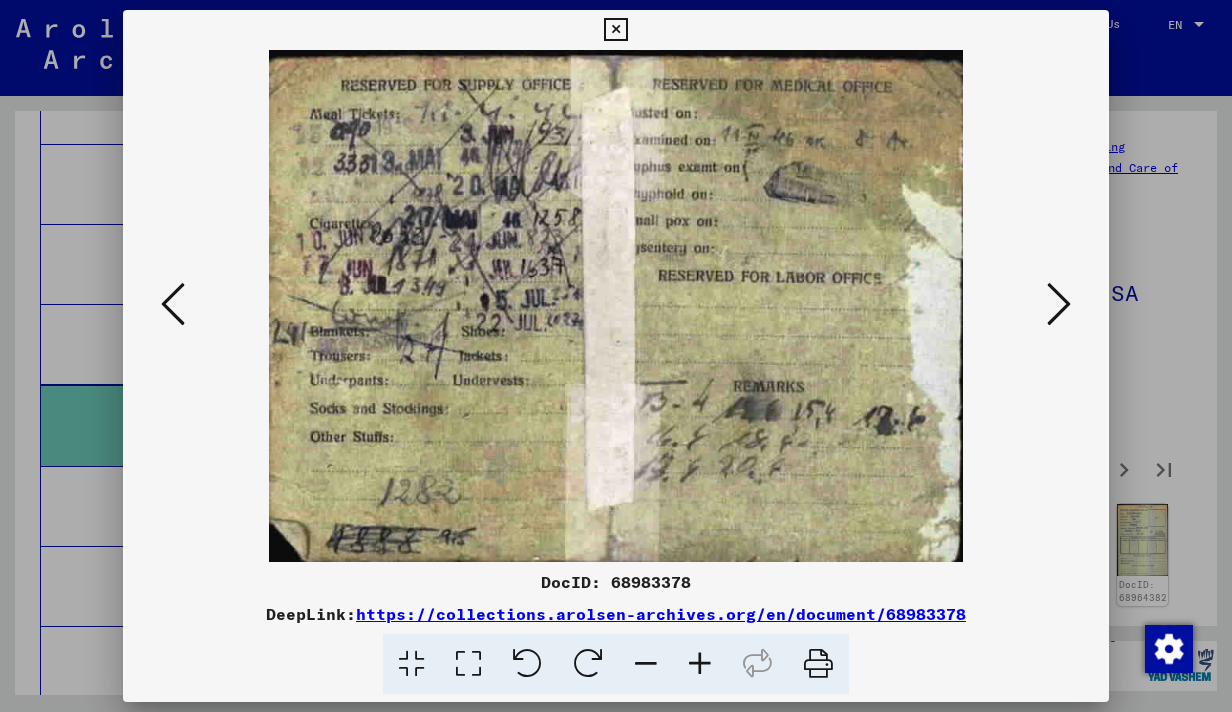 click at bounding box center [1059, 304] 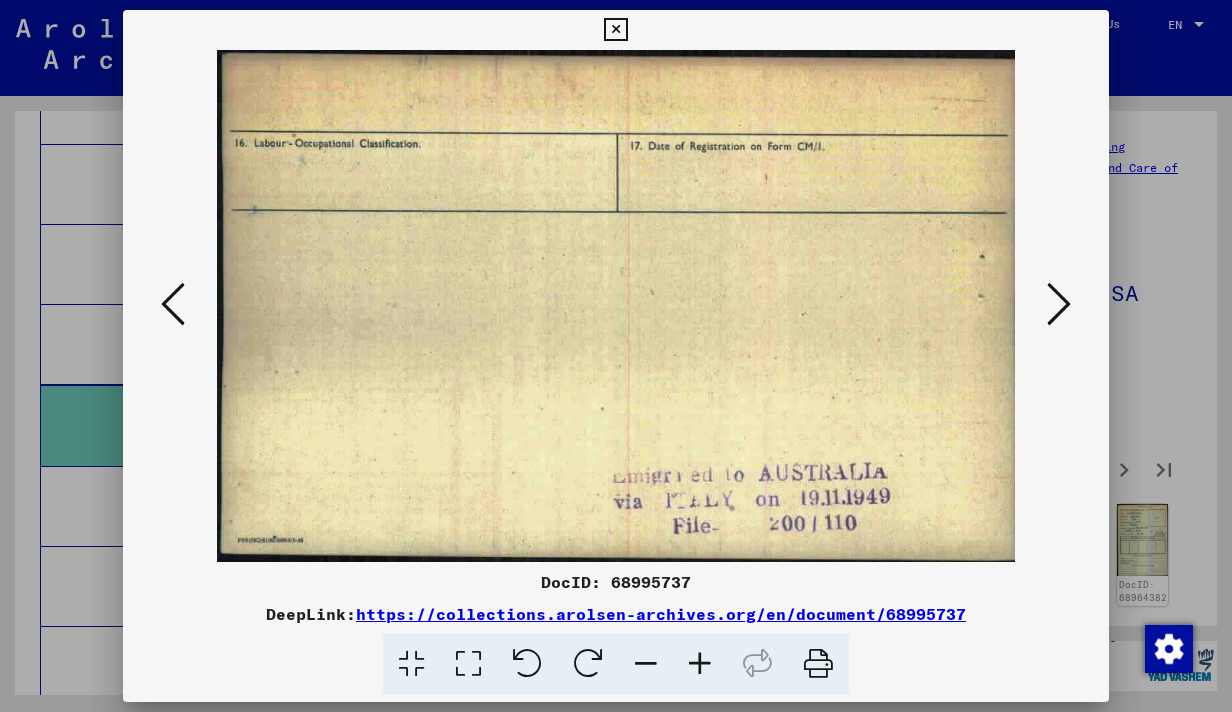 click at bounding box center [1059, 304] 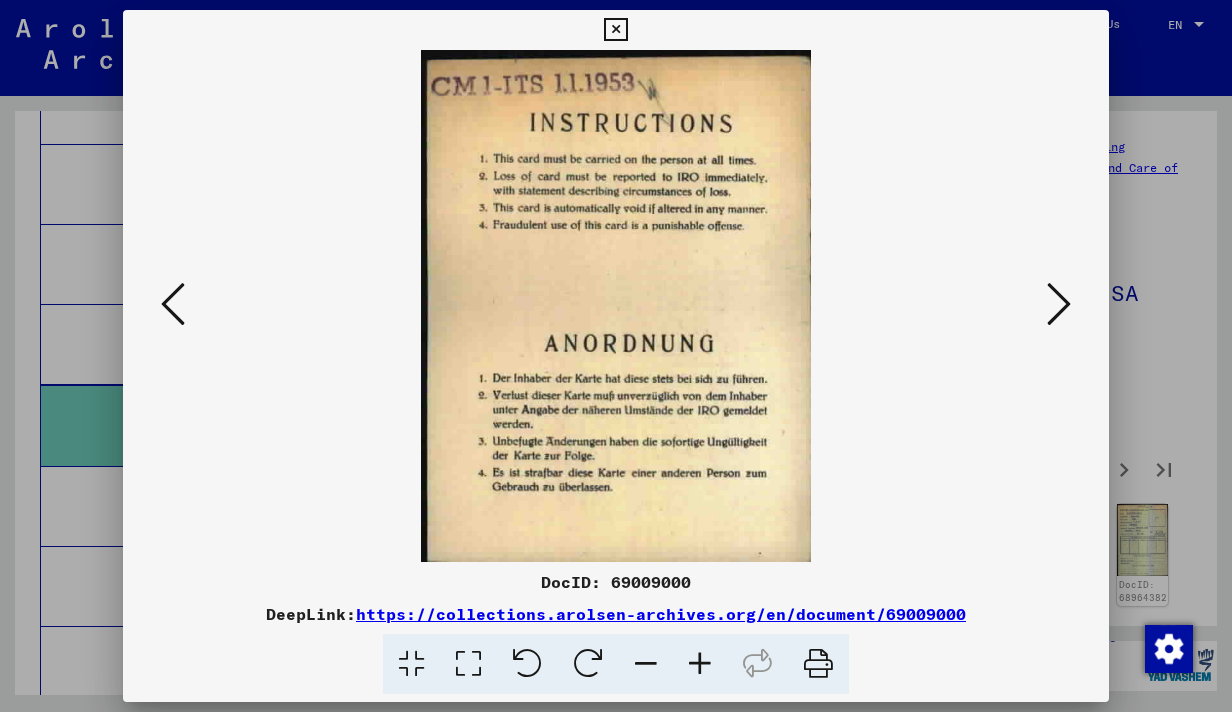 click at bounding box center (1059, 304) 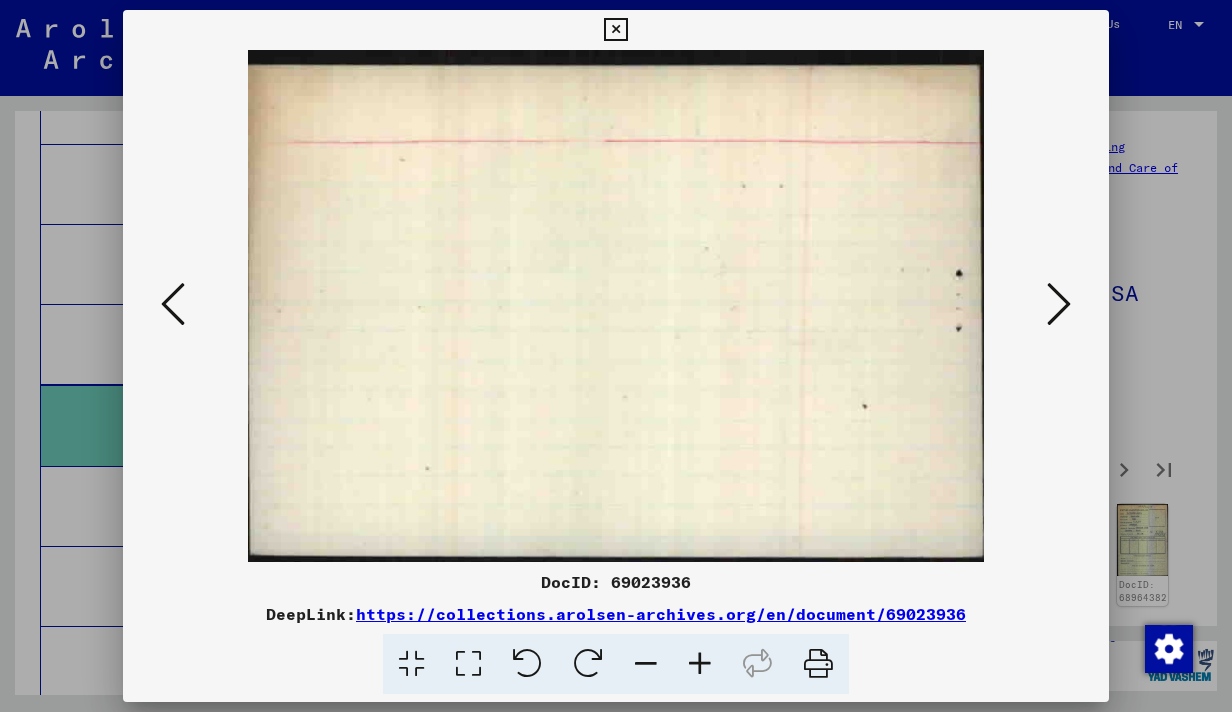 click at bounding box center (173, 304) 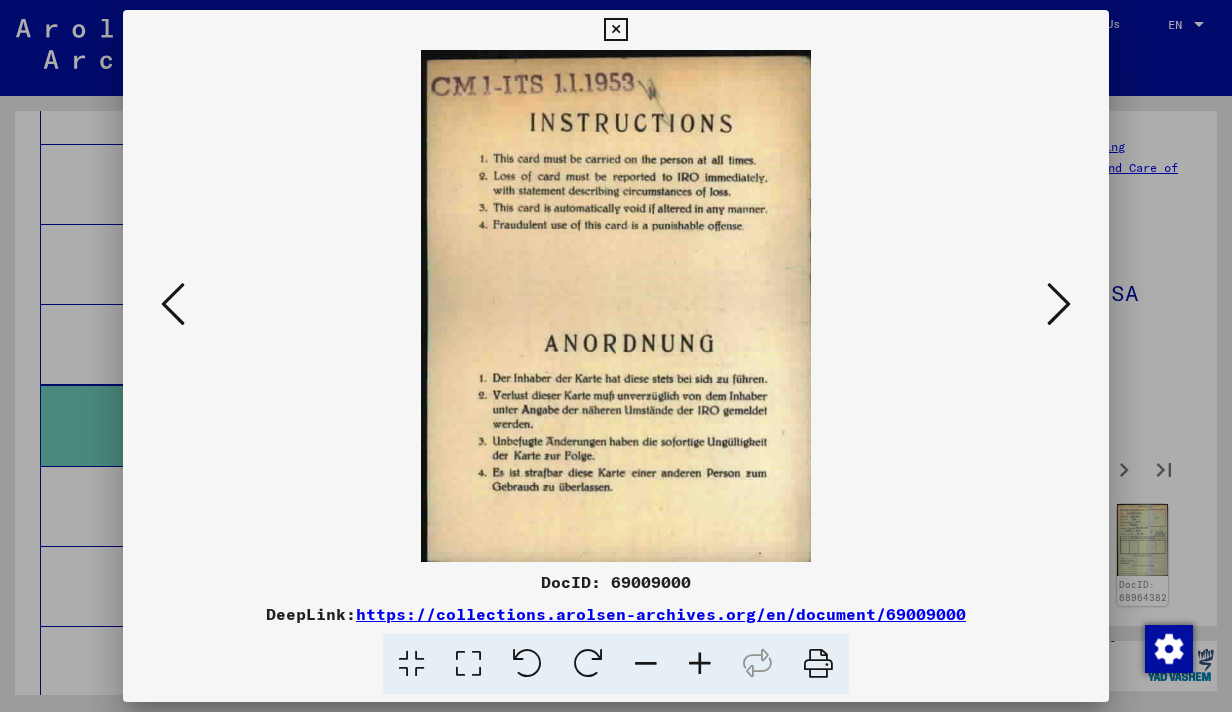 click at bounding box center [173, 304] 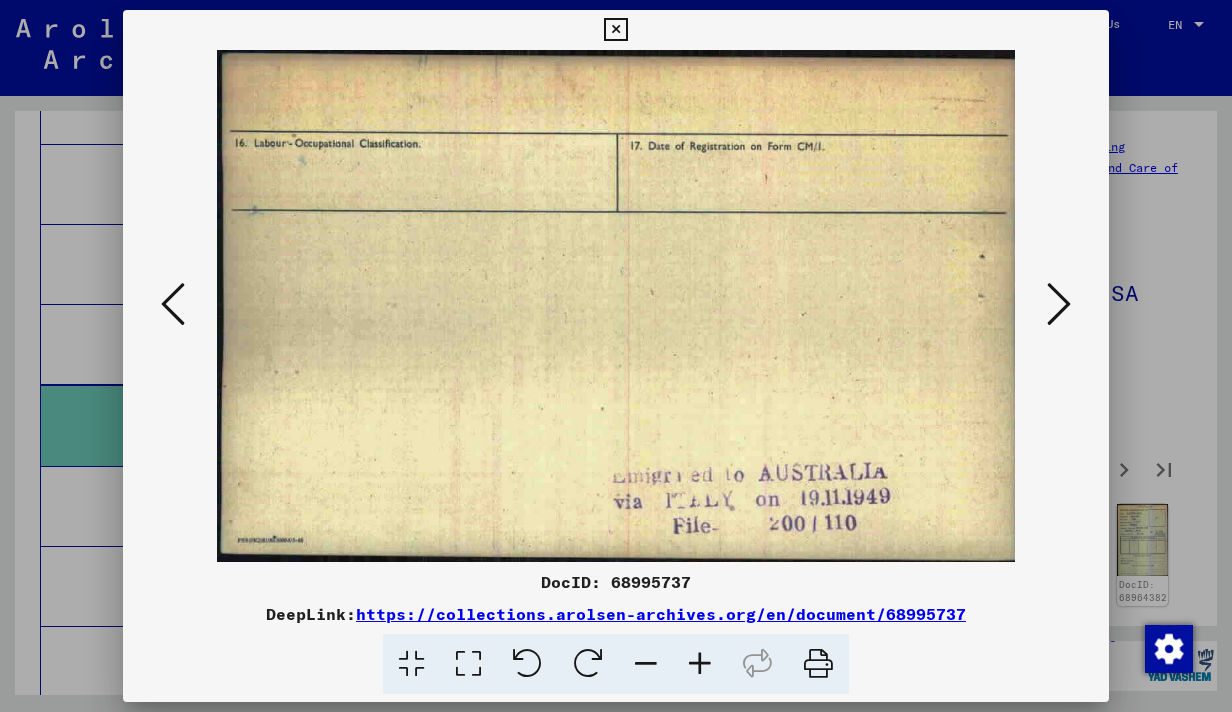 click at bounding box center [1059, 304] 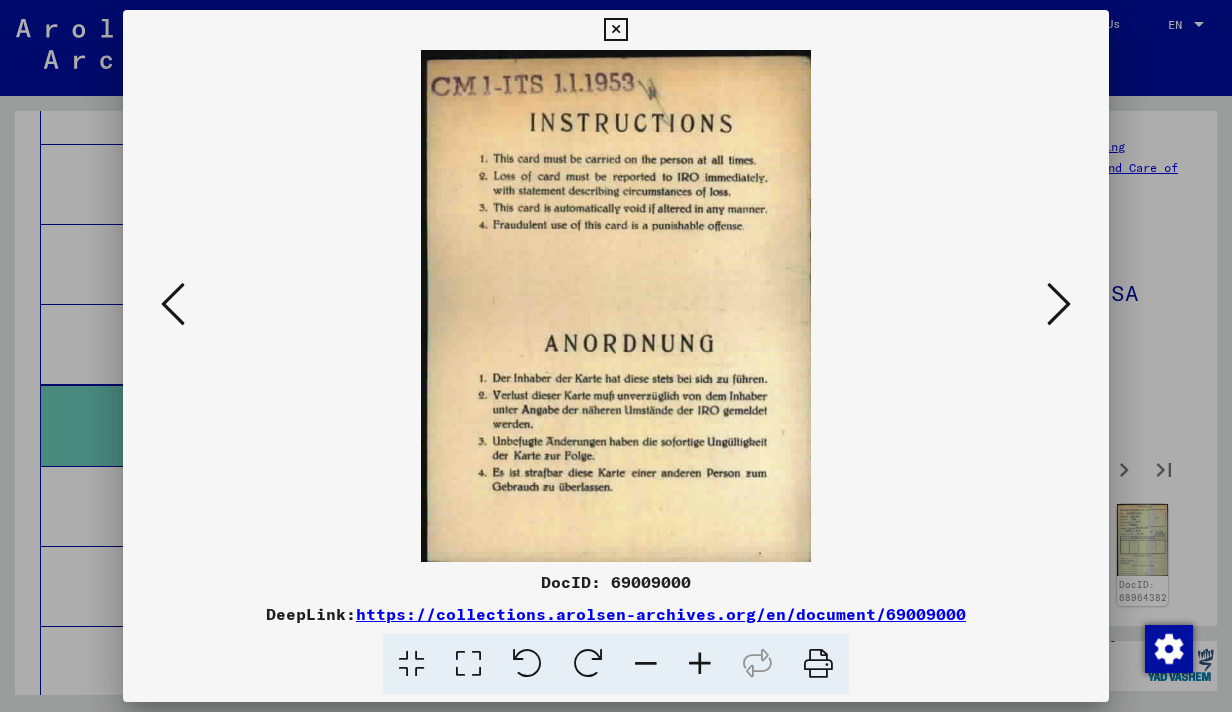 click at bounding box center (1059, 304) 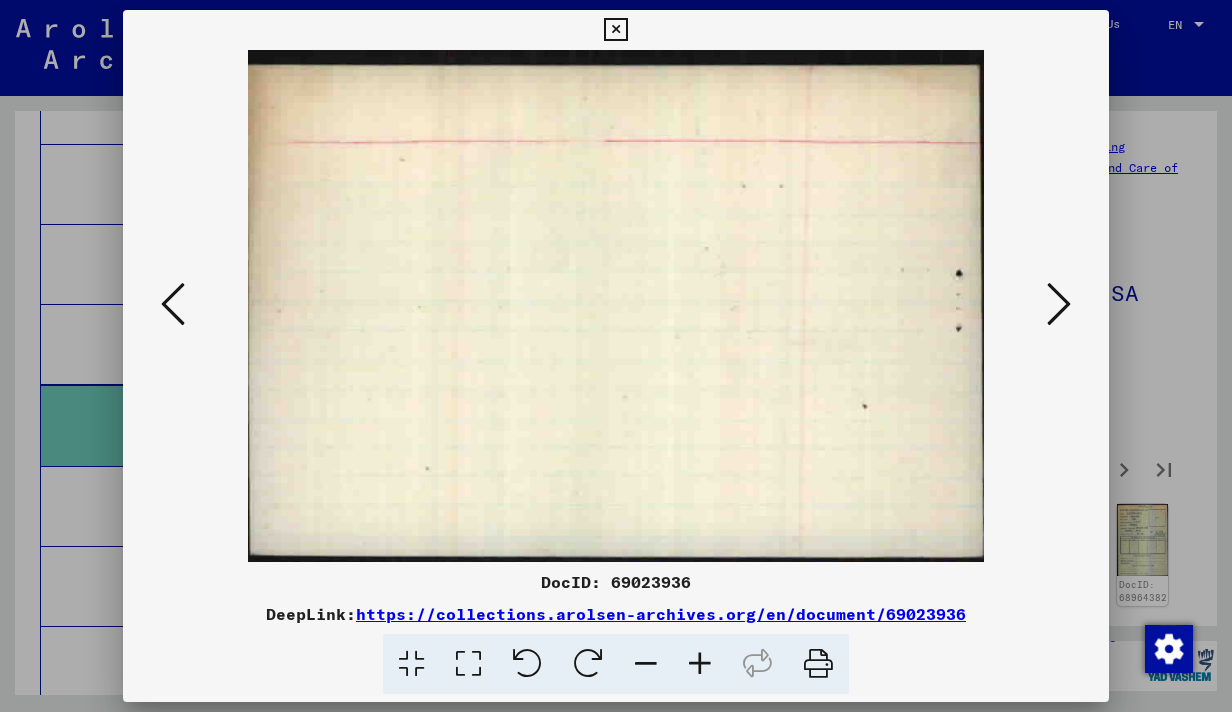 click at bounding box center (1059, 304) 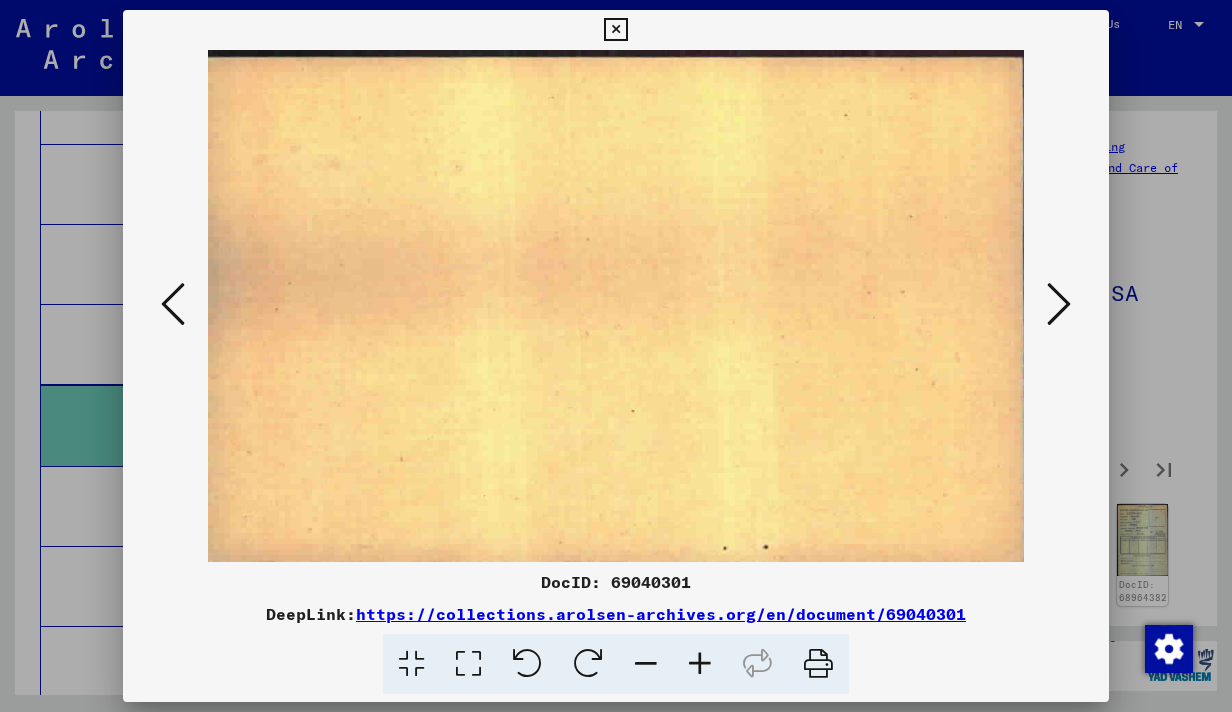 click at bounding box center (1059, 304) 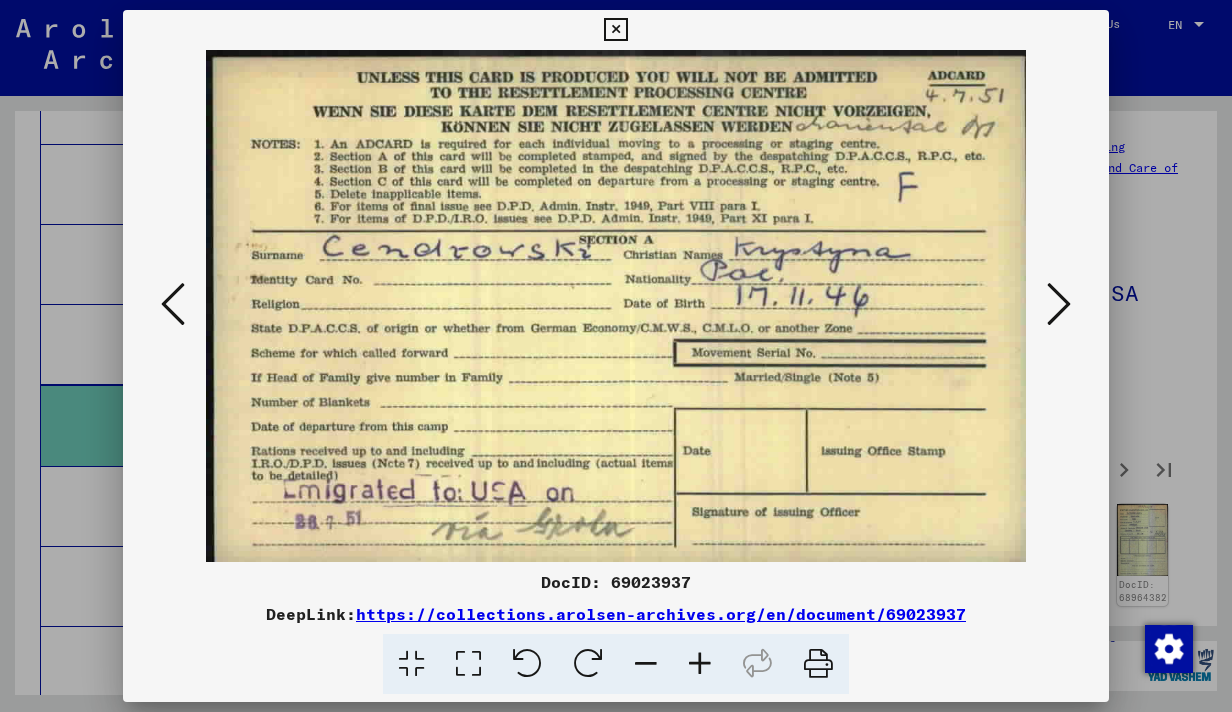 click at bounding box center [1059, 304] 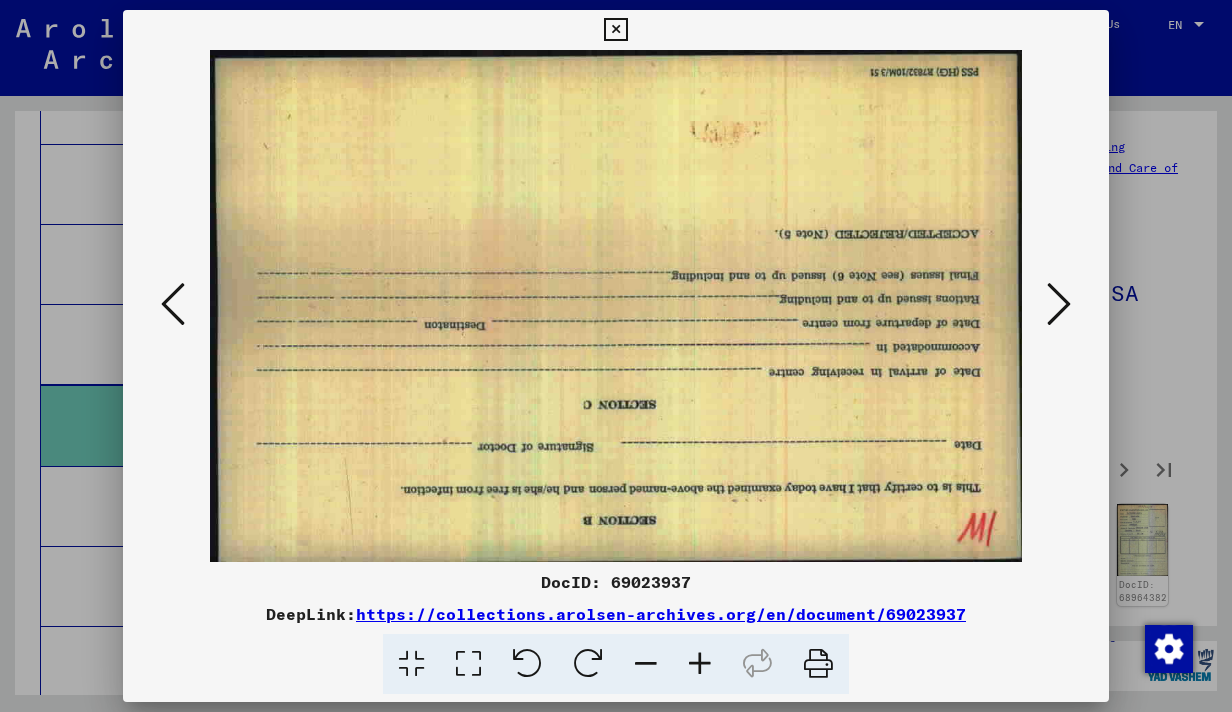 click at bounding box center [1059, 304] 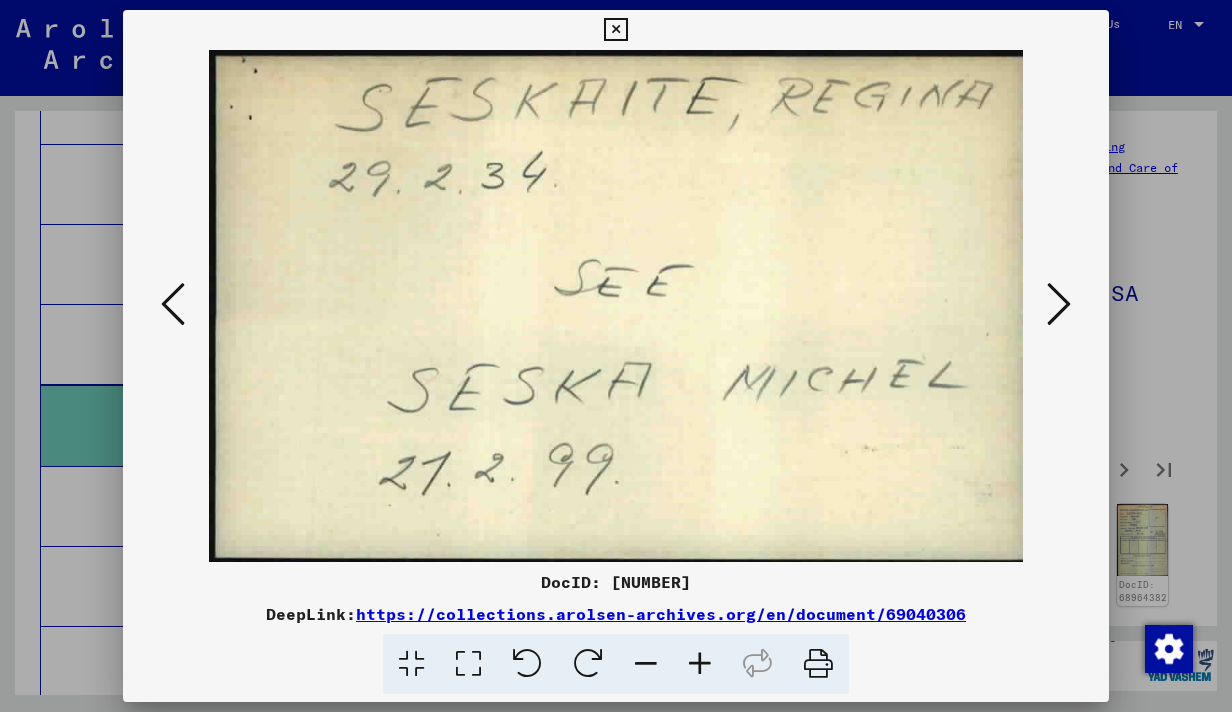 click at bounding box center (1059, 304) 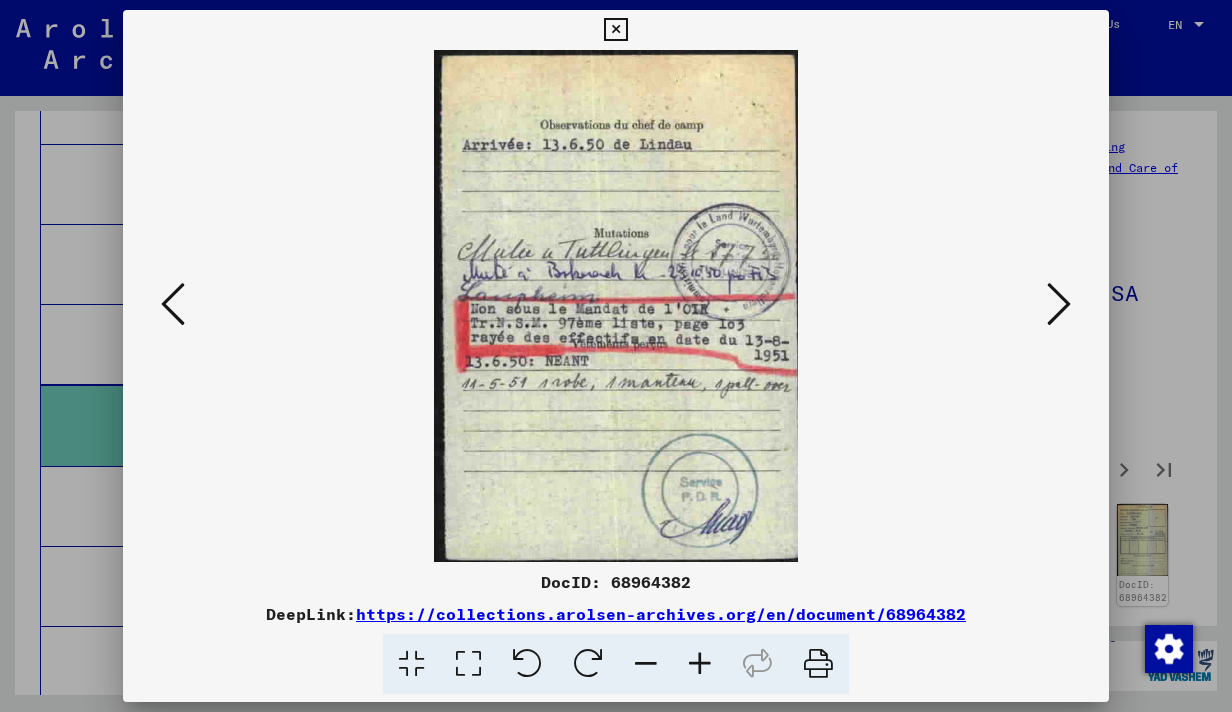 click at bounding box center [1059, 304] 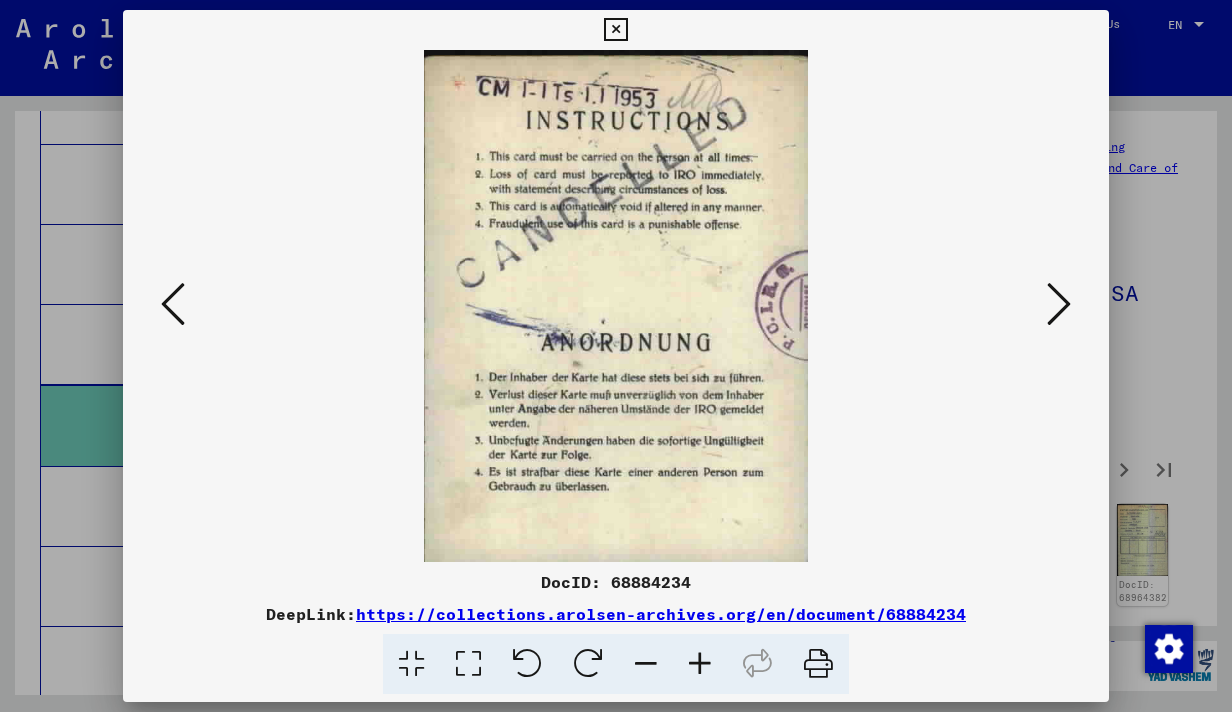 click at bounding box center [1059, 304] 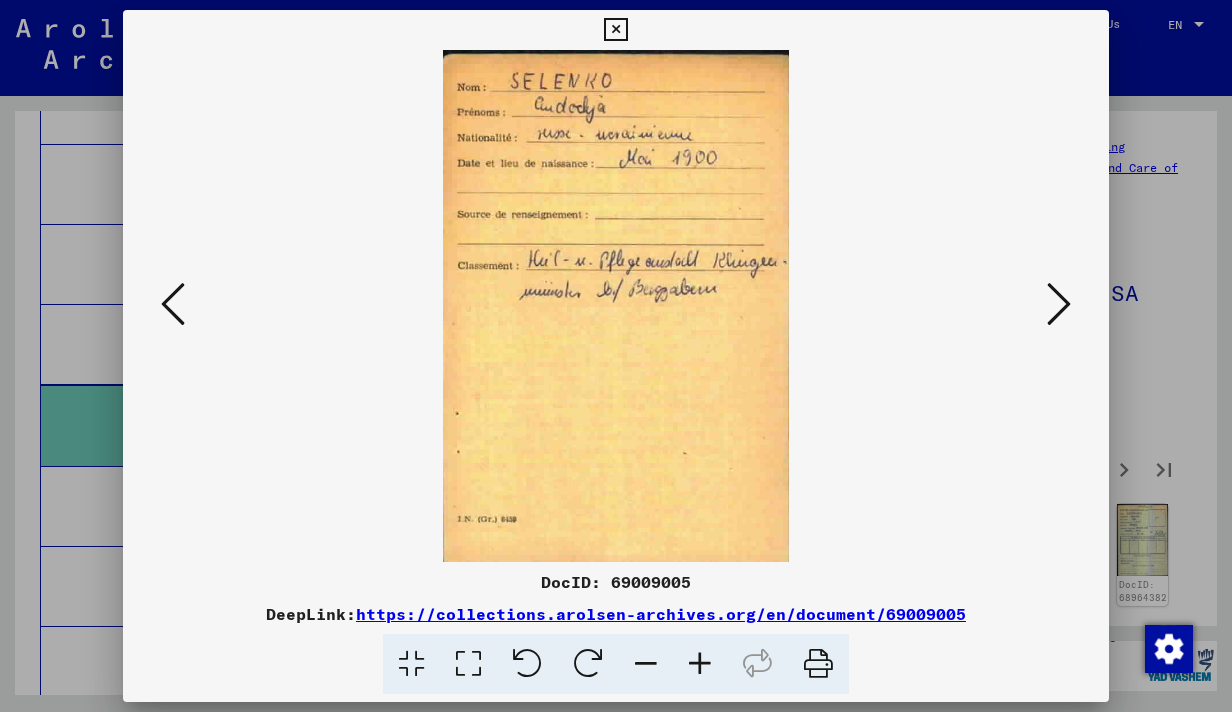click at bounding box center (1059, 304) 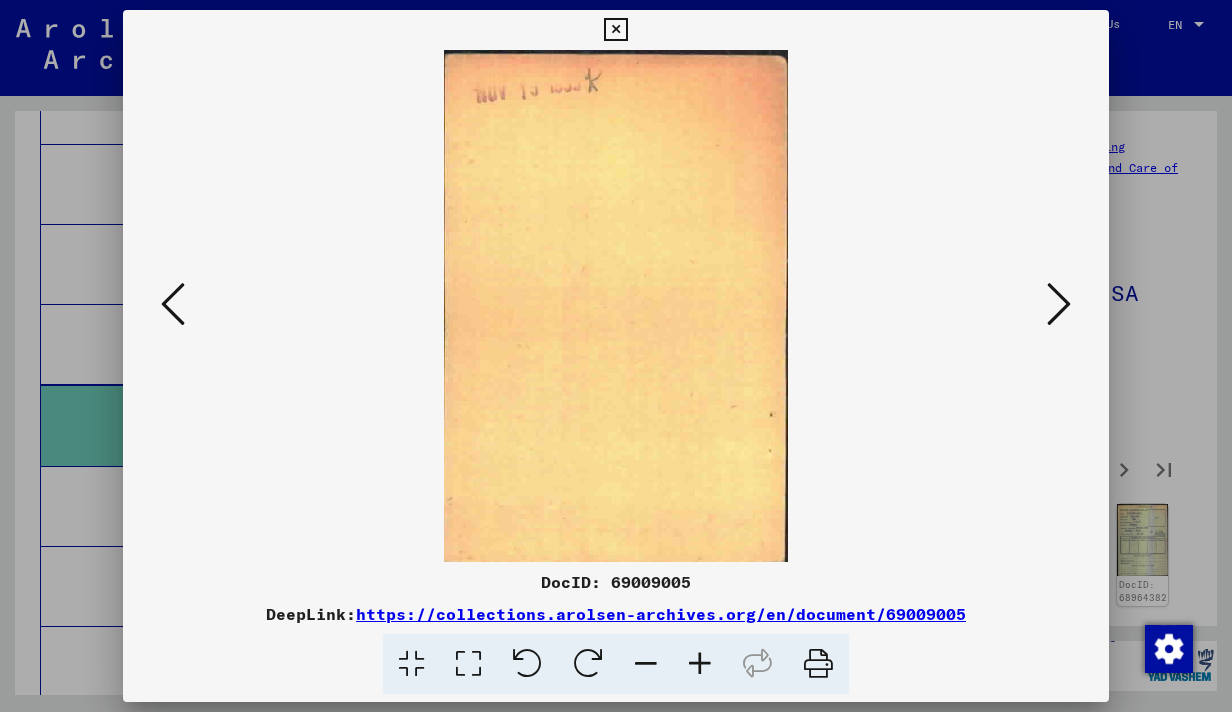 click at bounding box center [1059, 304] 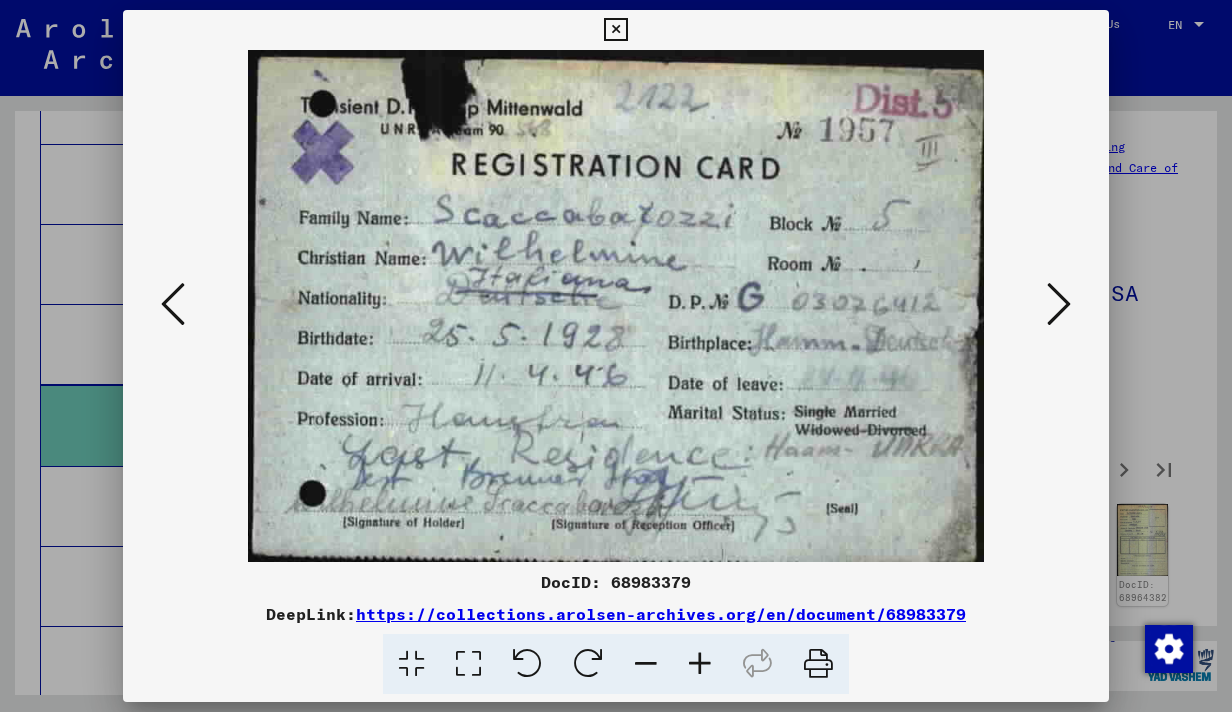 click at bounding box center [1059, 304] 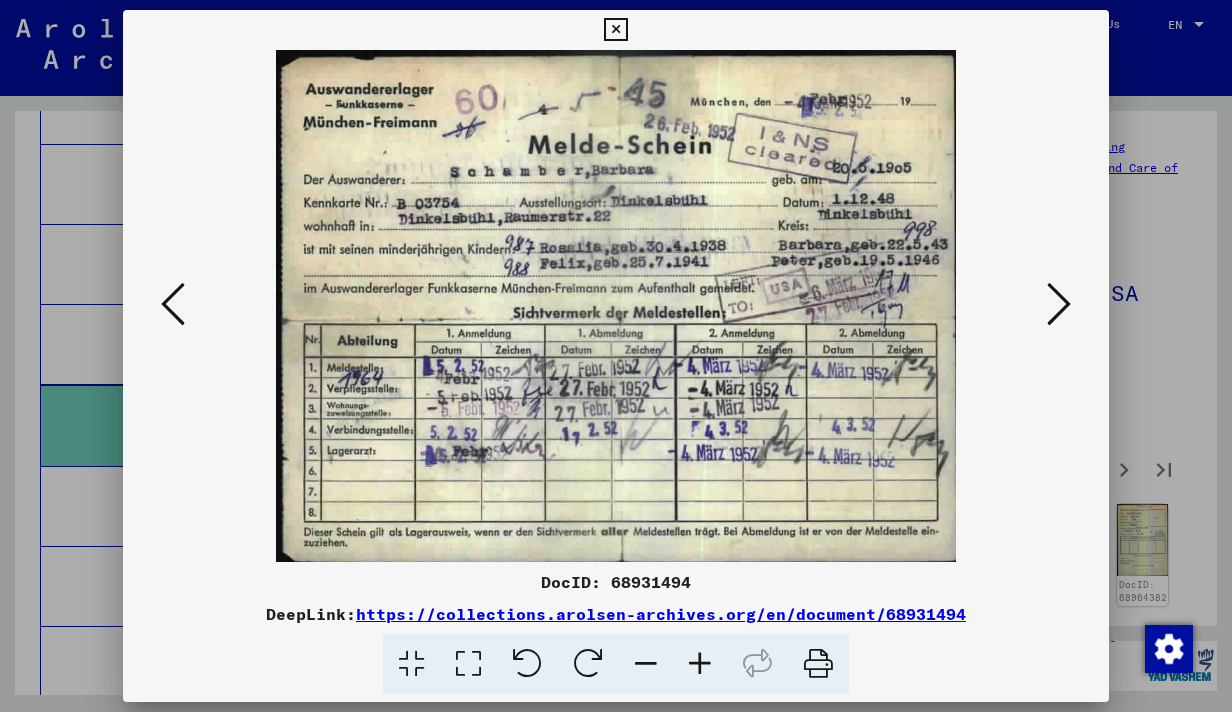 click at bounding box center [1059, 304] 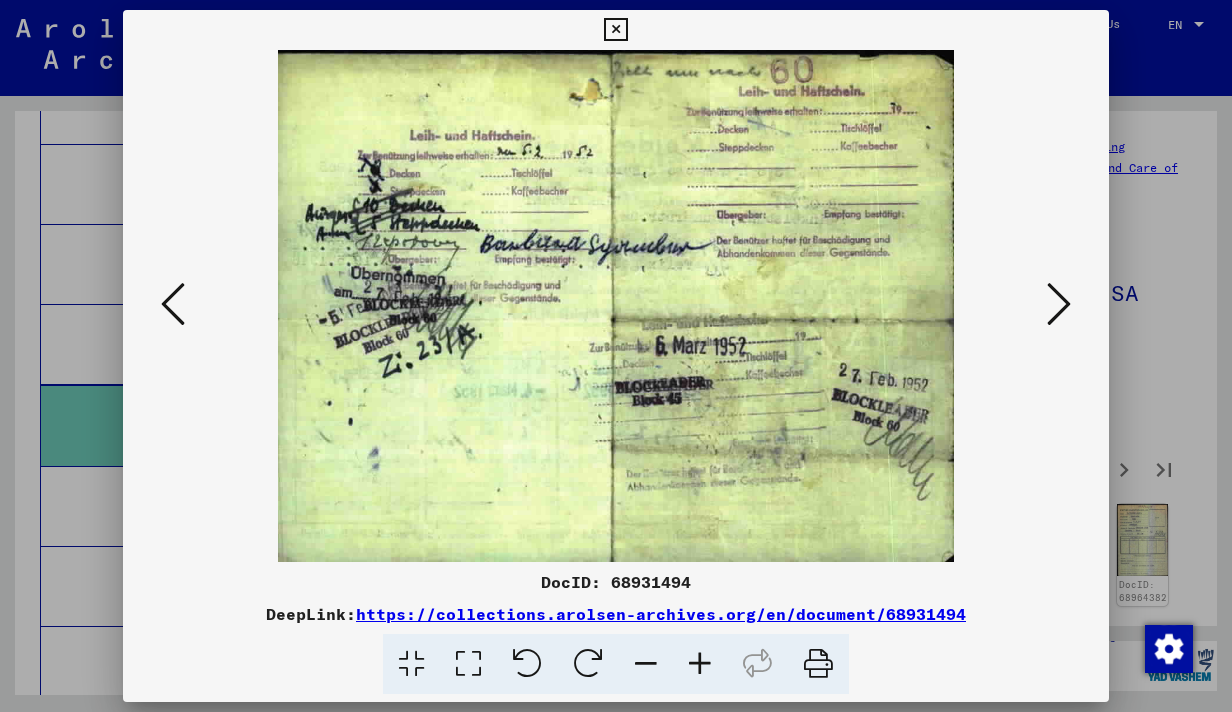 click at bounding box center (1059, 304) 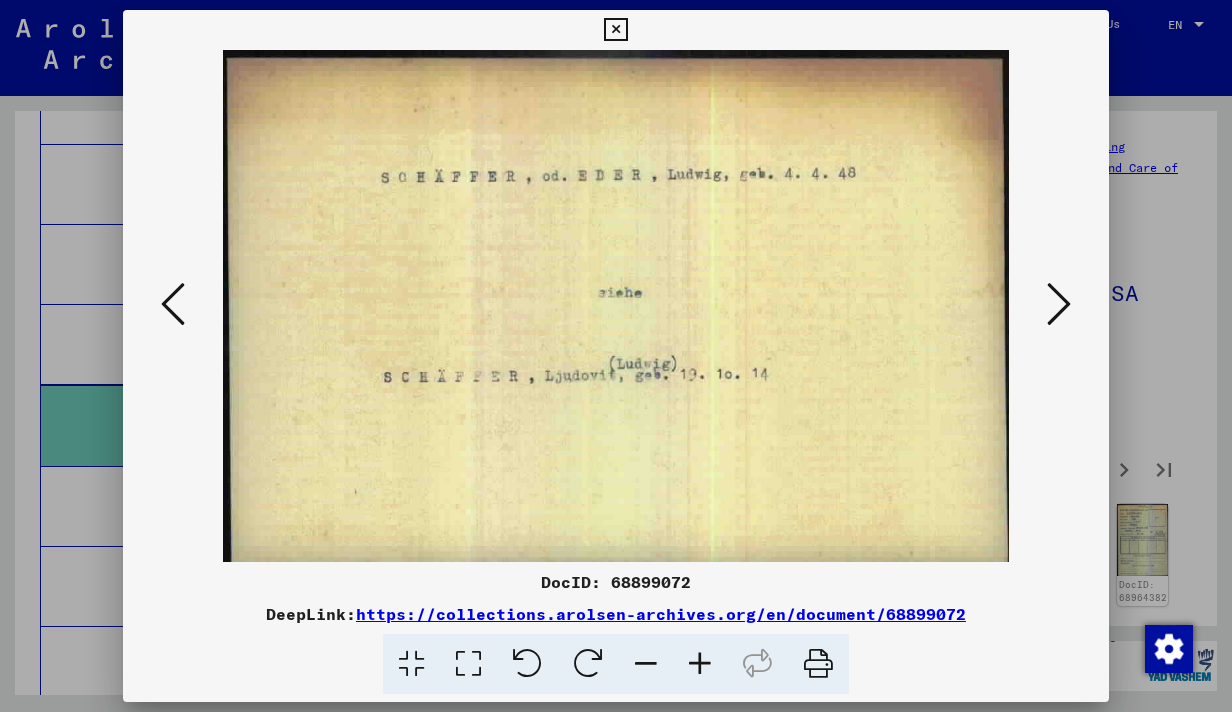 click at bounding box center (1059, 304) 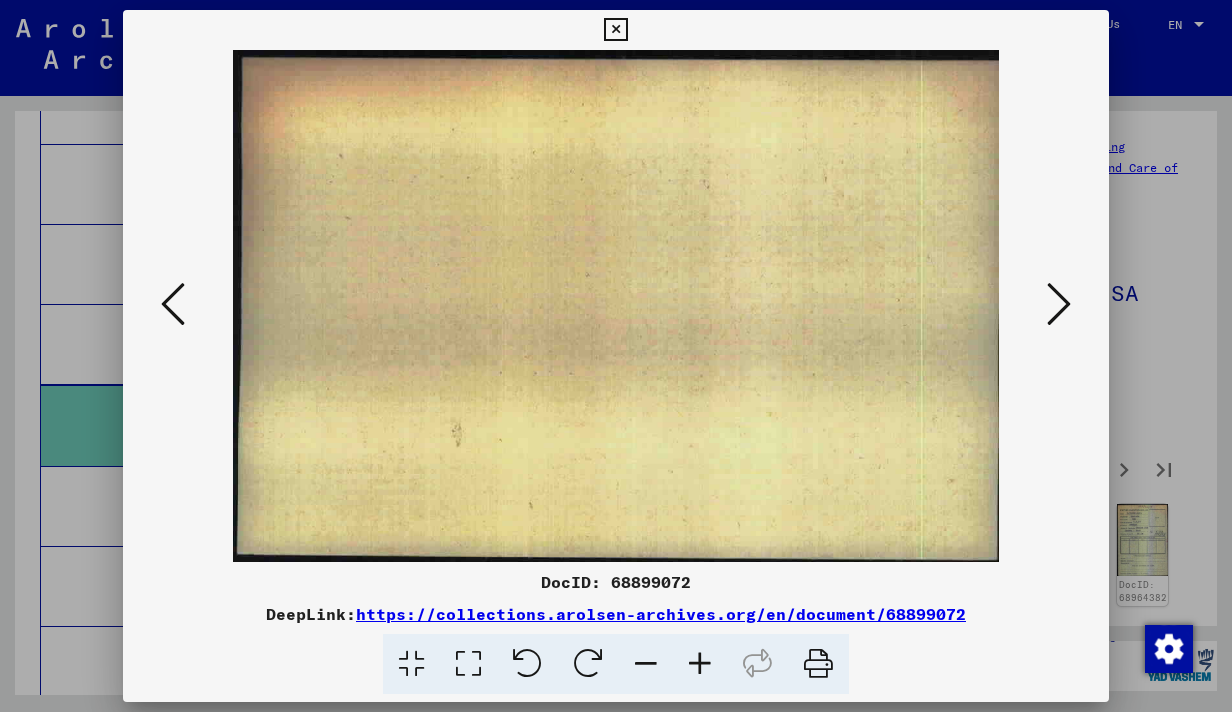click at bounding box center [1059, 304] 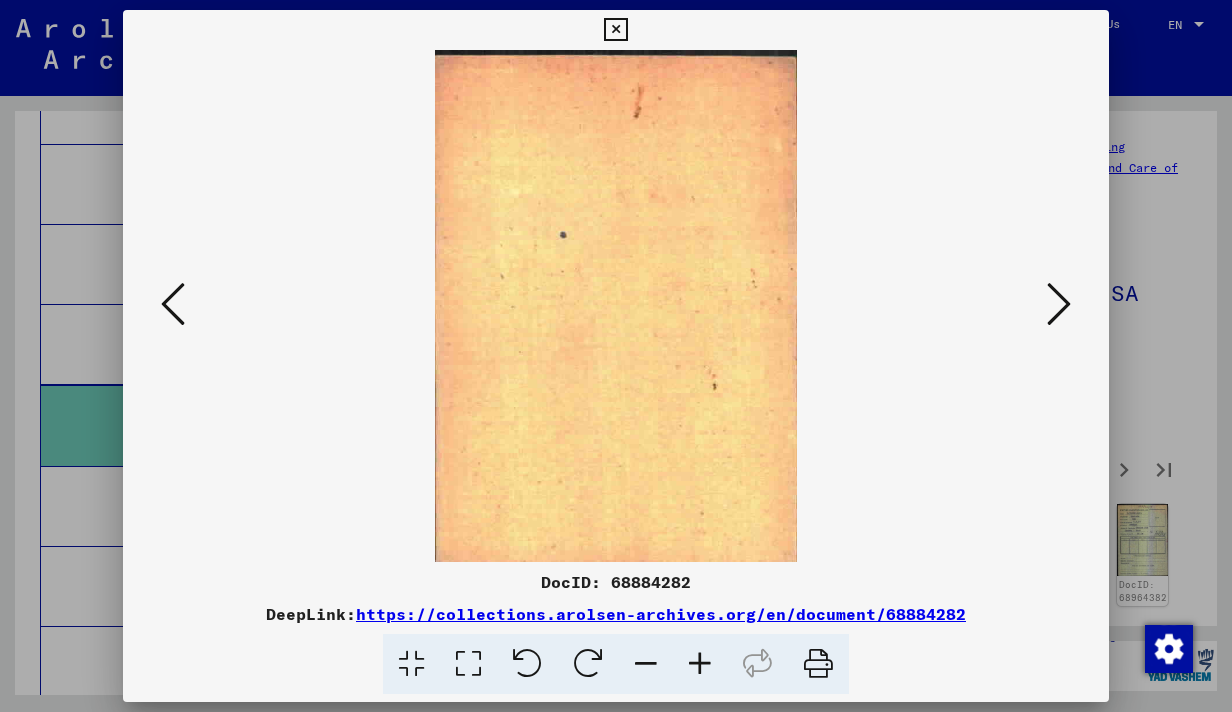 click at bounding box center [1059, 304] 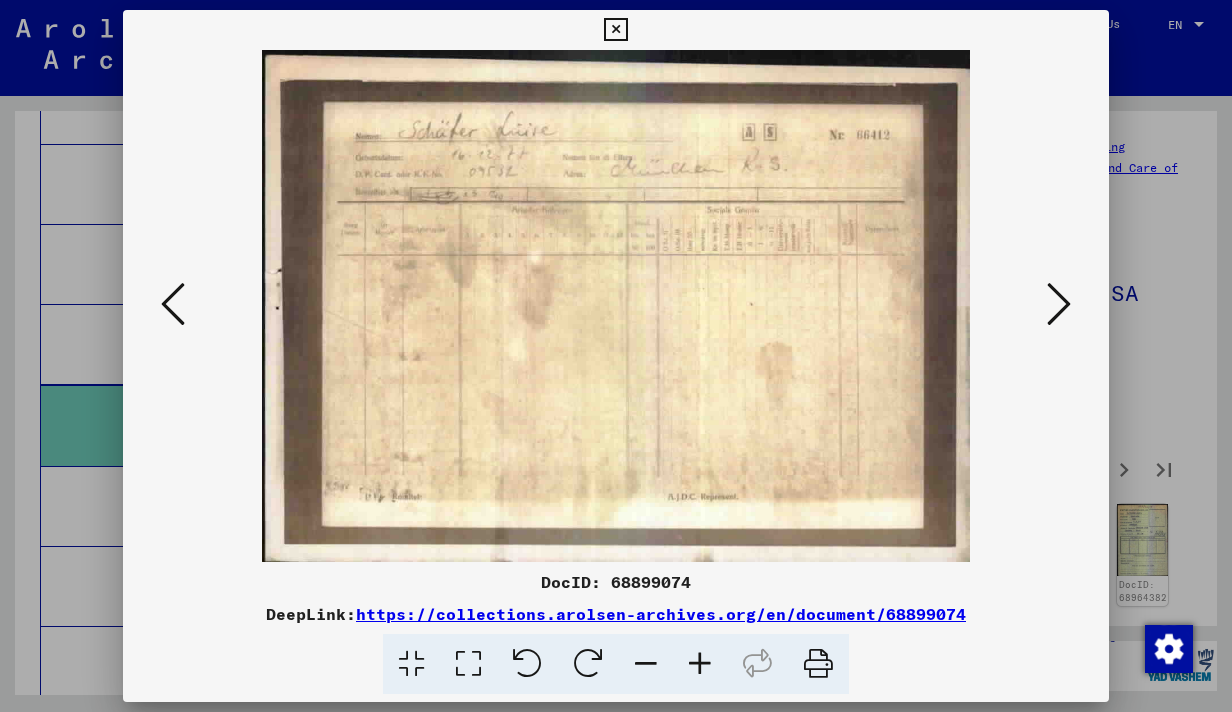 click at bounding box center [1059, 304] 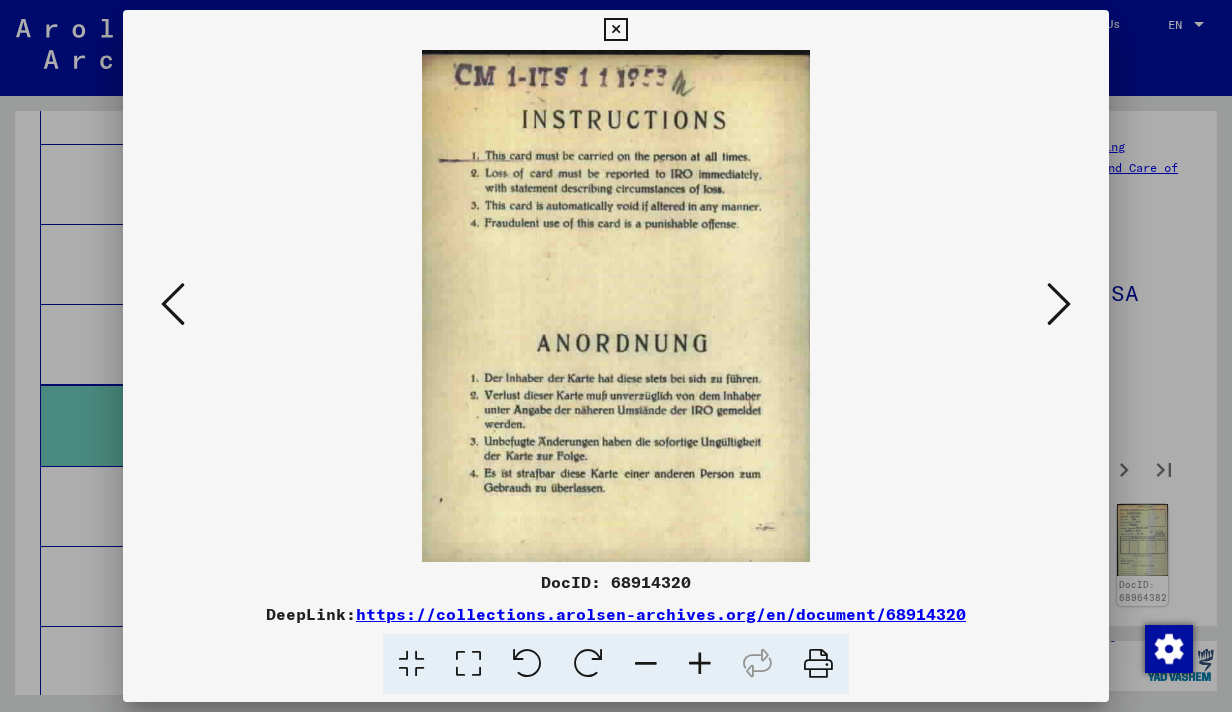 click at bounding box center [1059, 304] 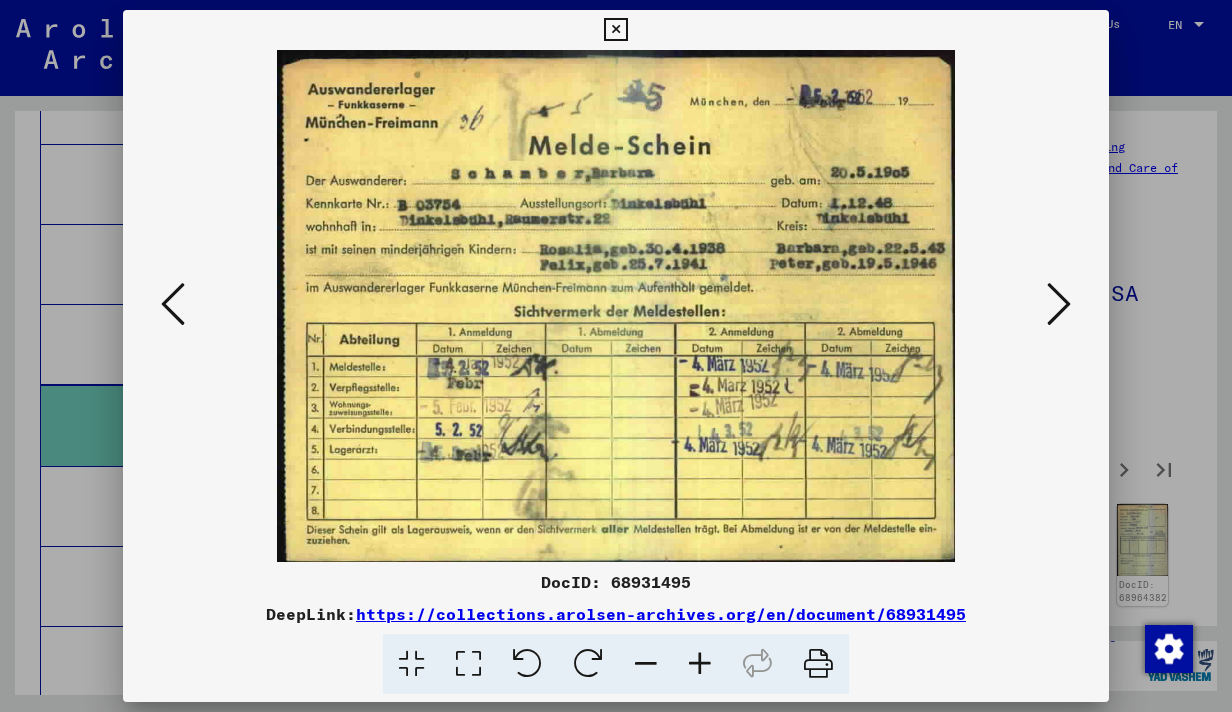 click at bounding box center (1059, 304) 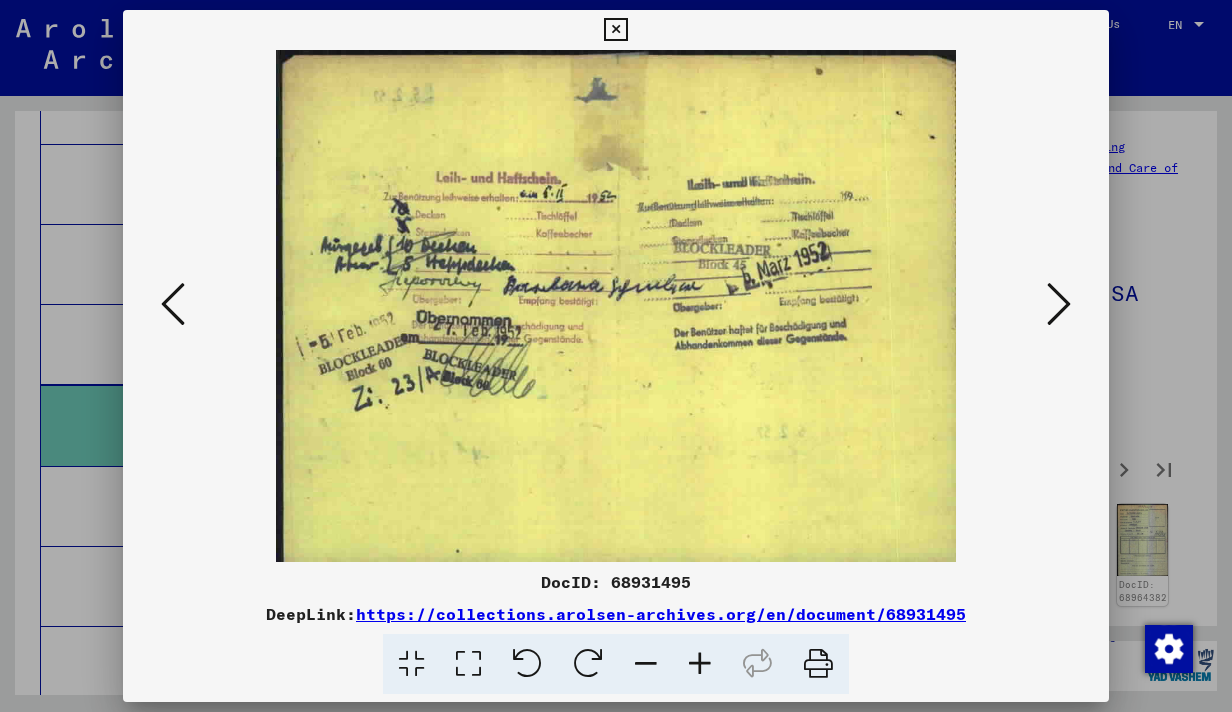 click at bounding box center [1059, 304] 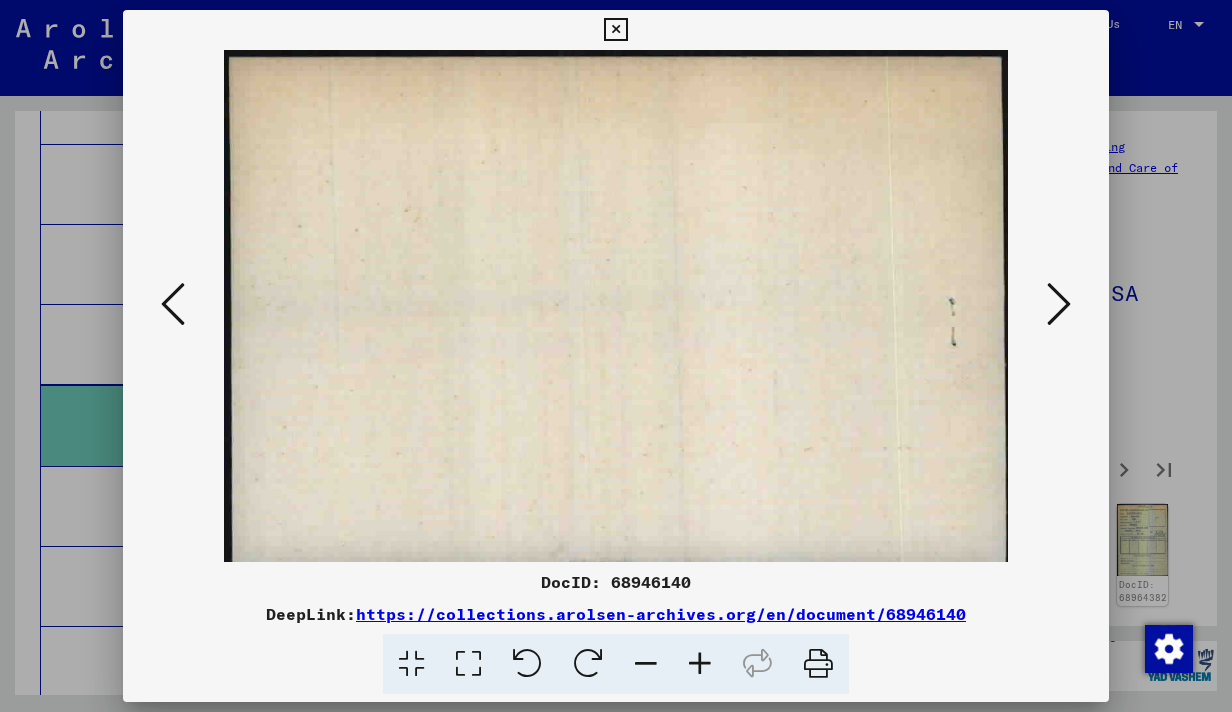 click at bounding box center [1059, 304] 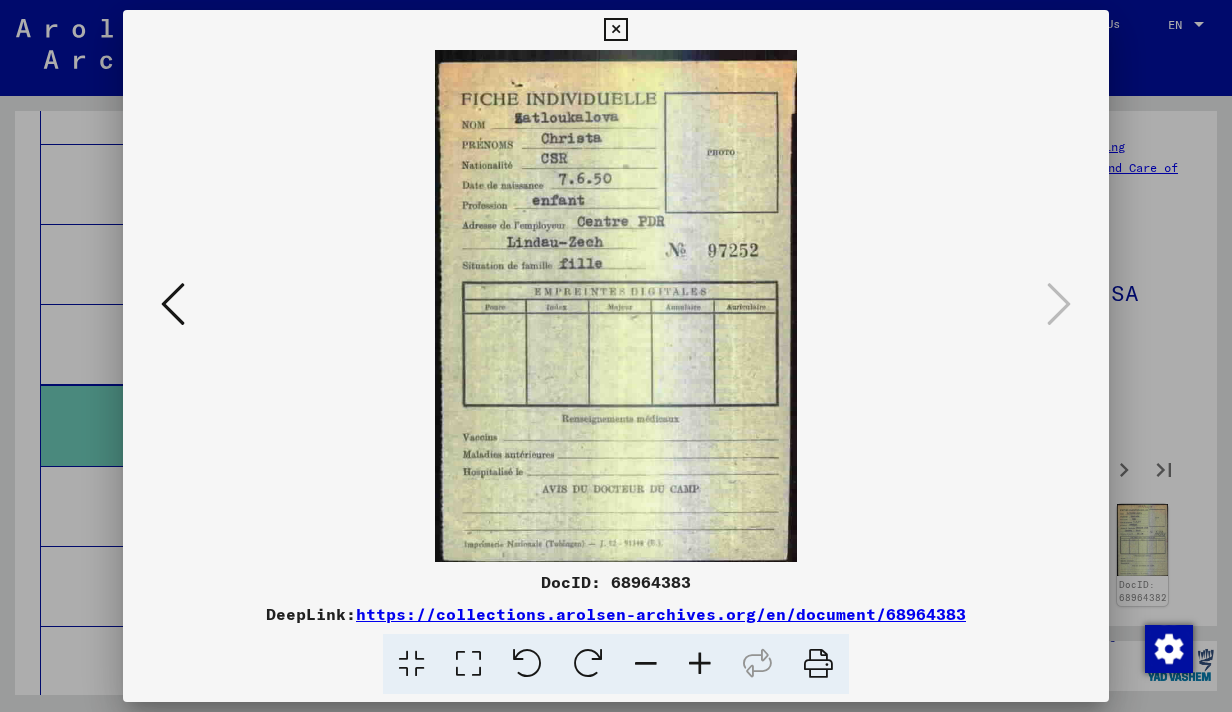 click at bounding box center (615, 30) 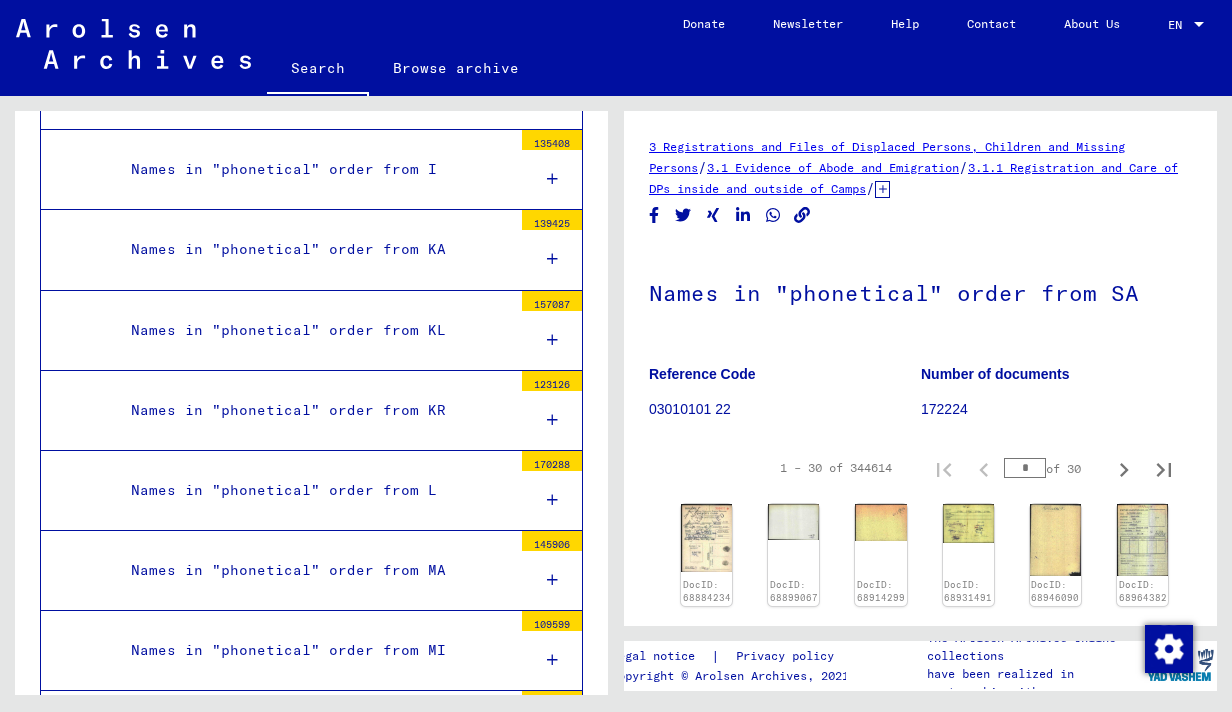scroll, scrollTop: 978, scrollLeft: 0, axis: vertical 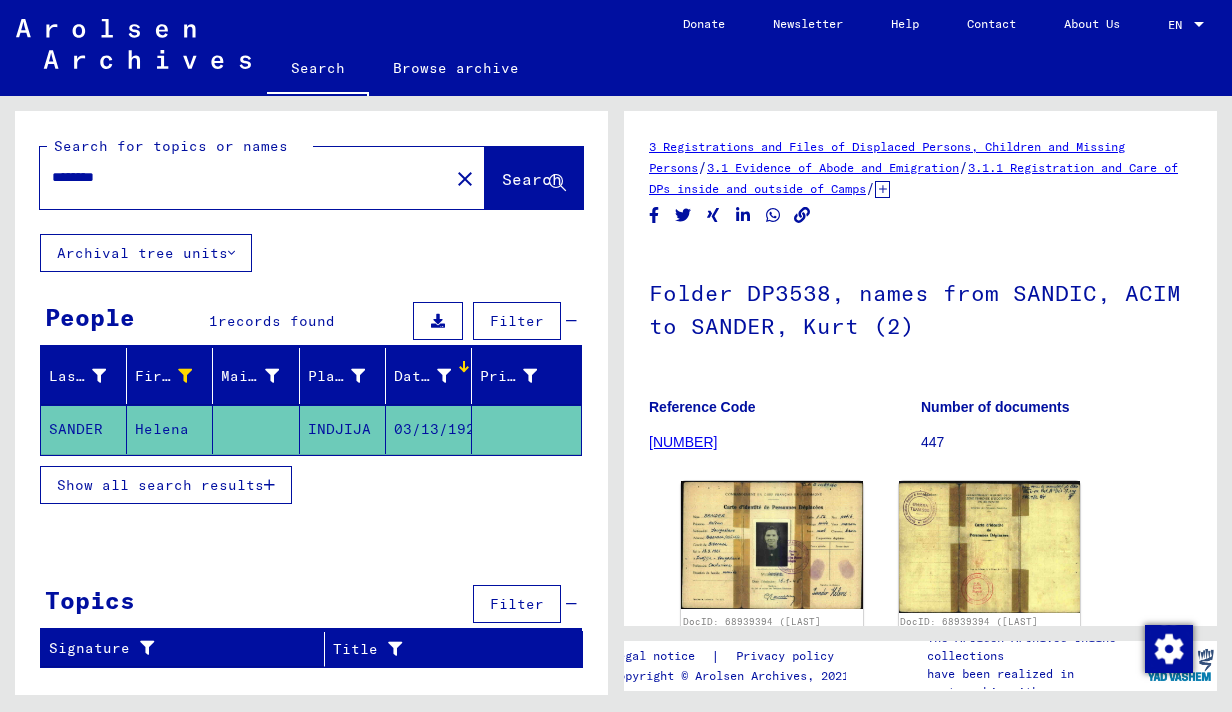 click on "Helena" 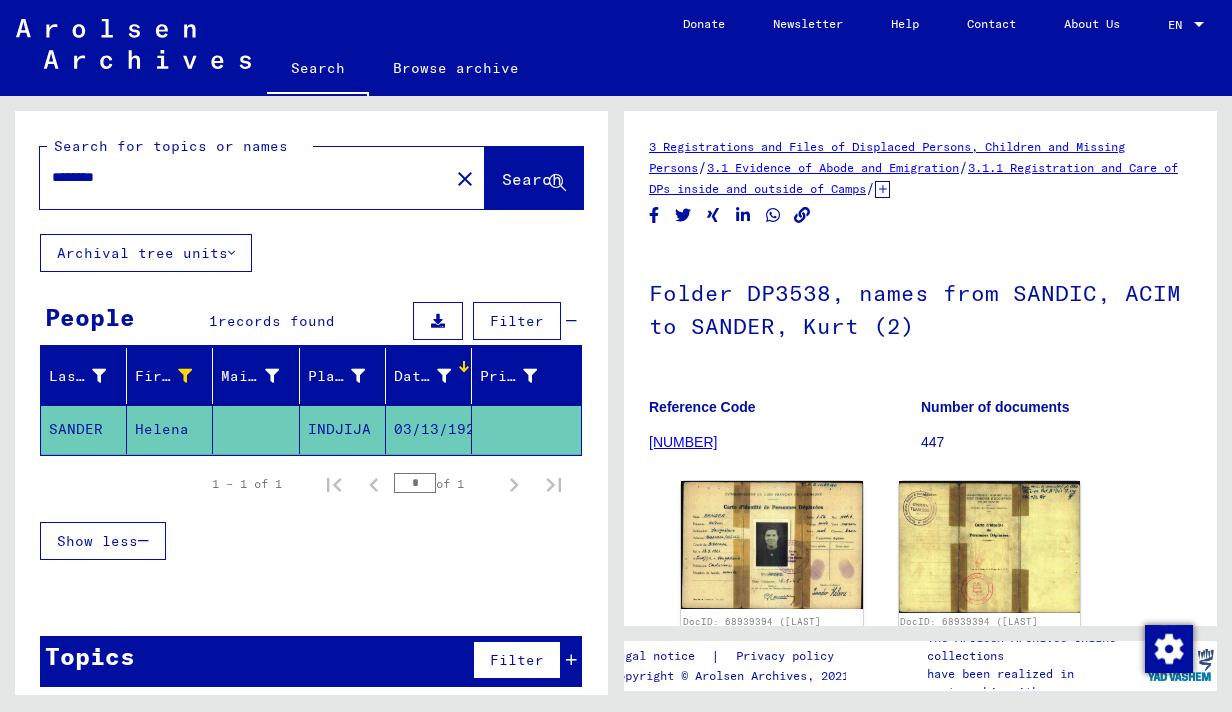 click on "03/13/1921" 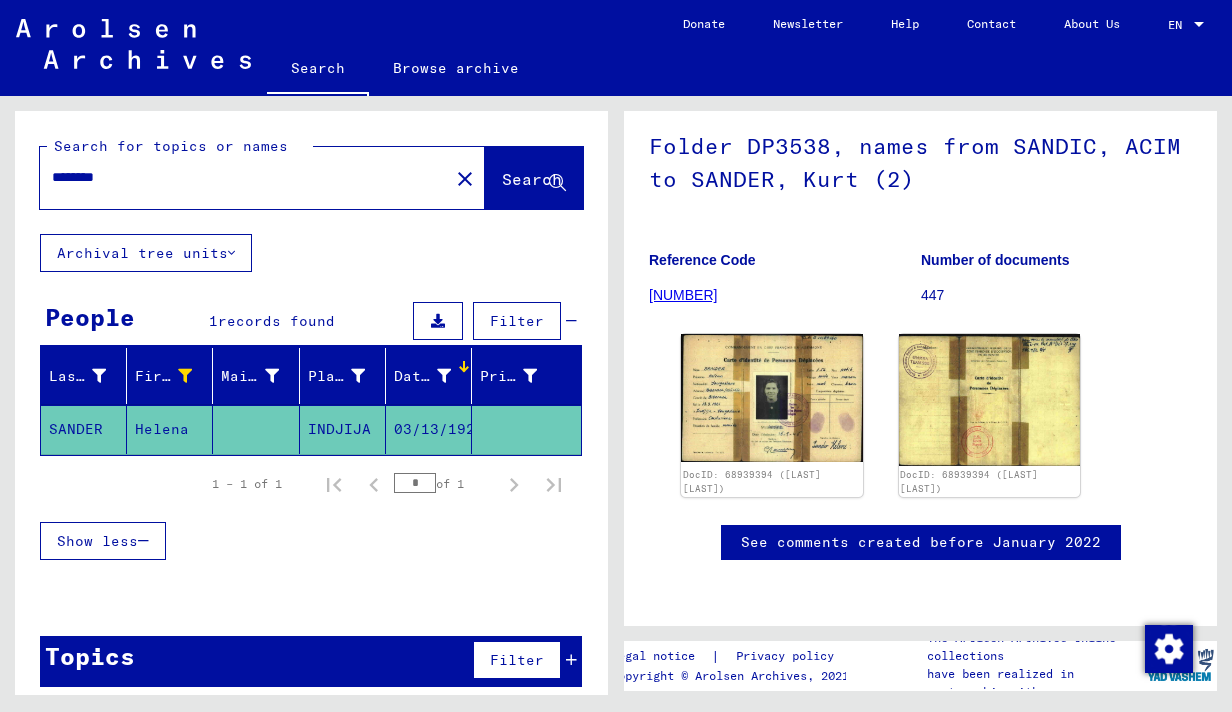 scroll, scrollTop: 193, scrollLeft: 0, axis: vertical 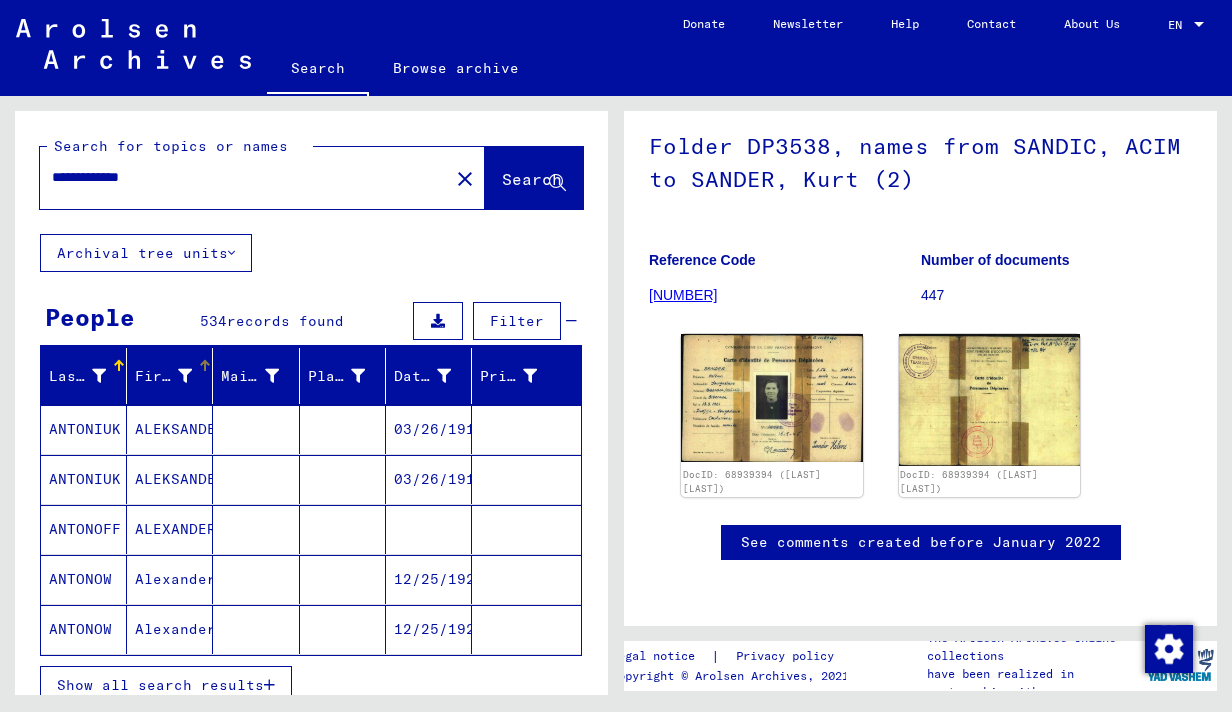 click on "First Name" at bounding box center [163, 376] 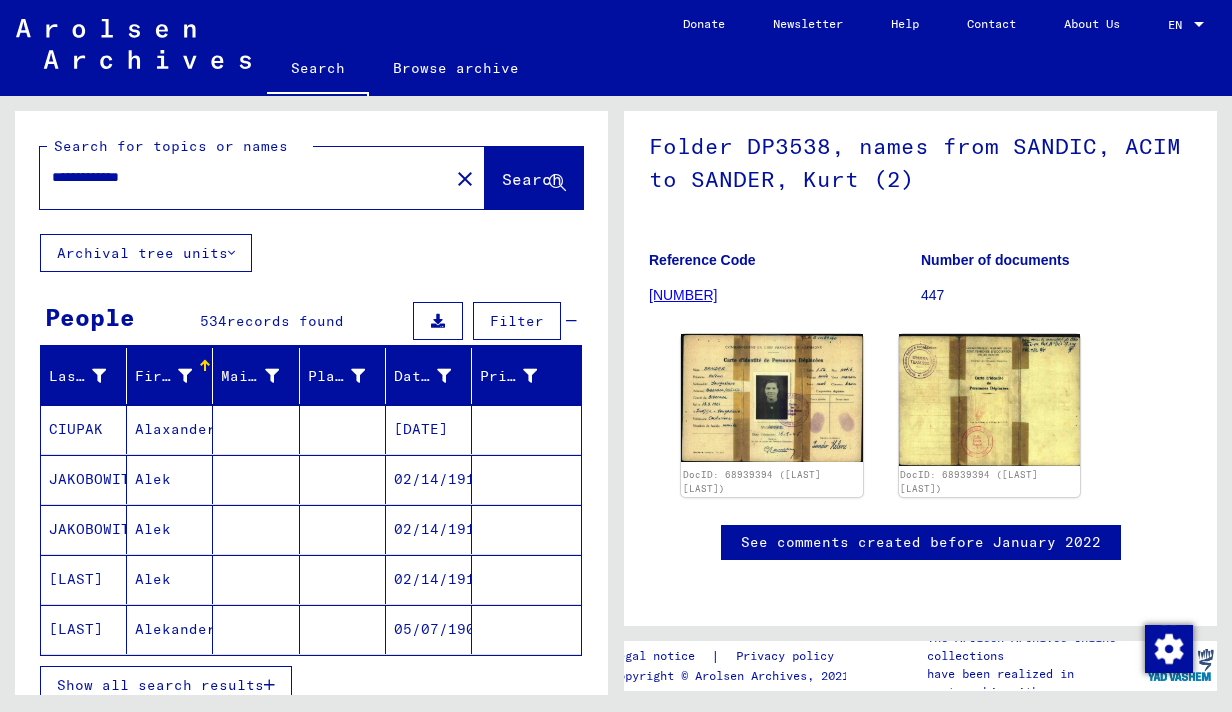 click on "First Name" at bounding box center (163, 376) 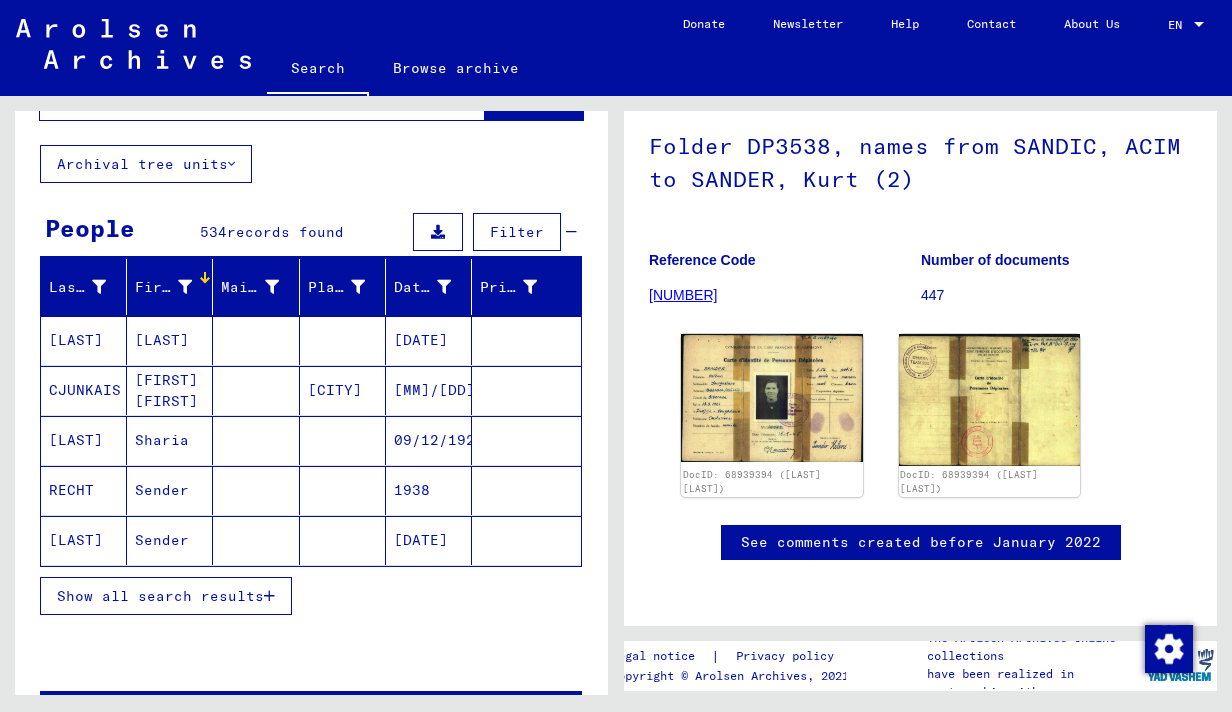 scroll, scrollTop: 0, scrollLeft: 0, axis: both 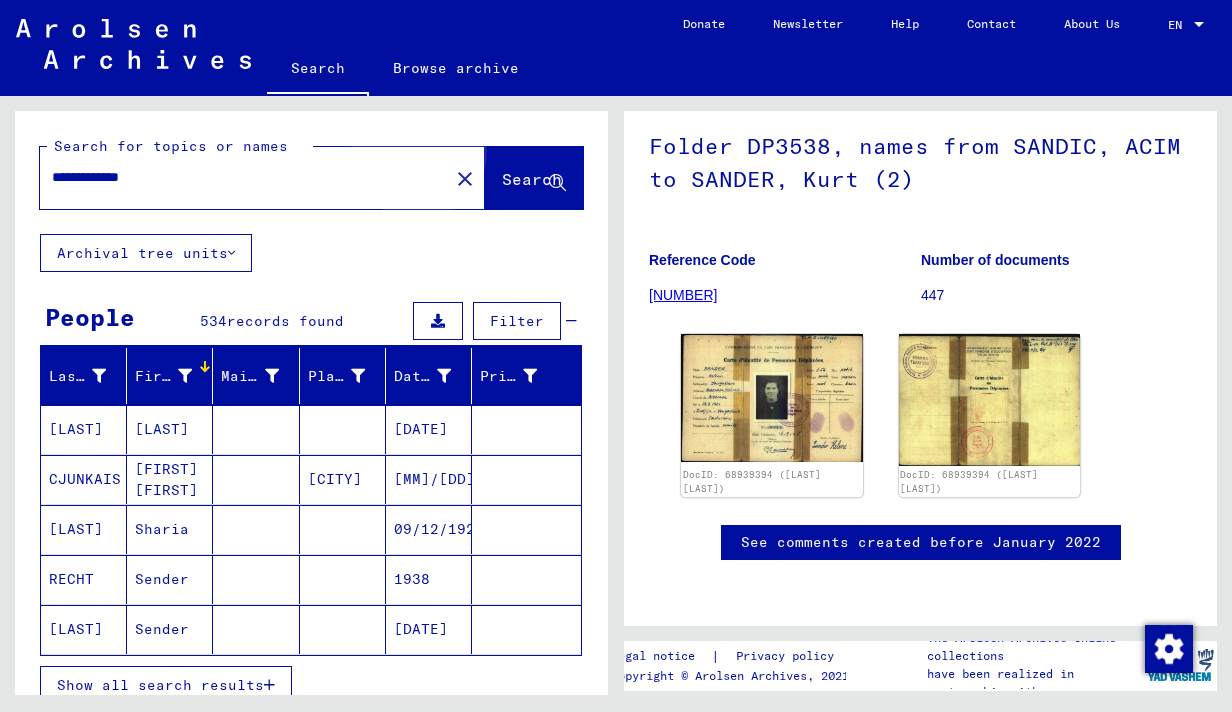 click on "Search" 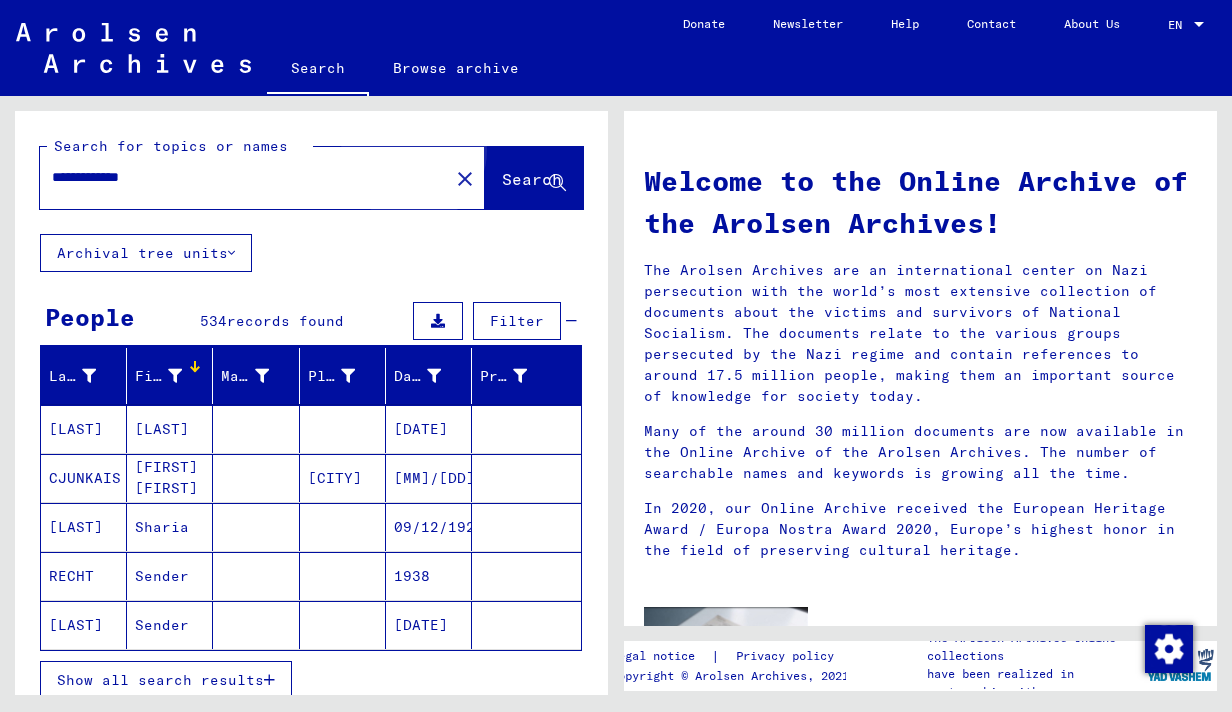 click on "Search" 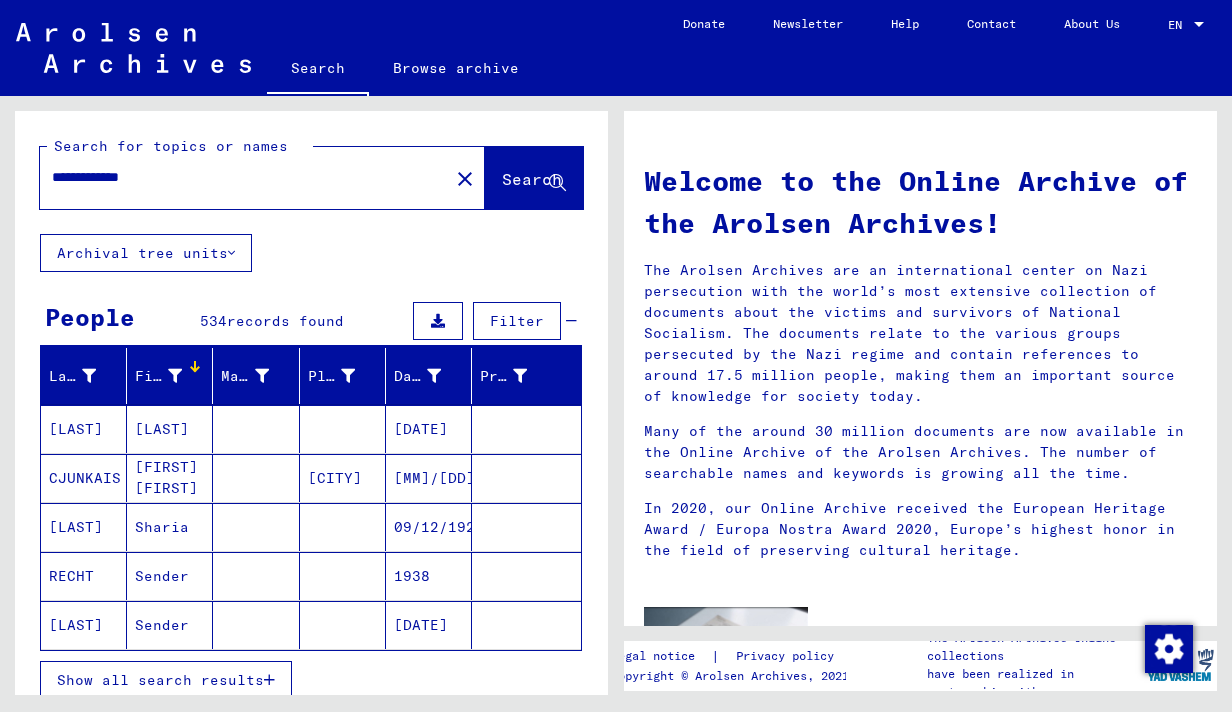 click on "Search" 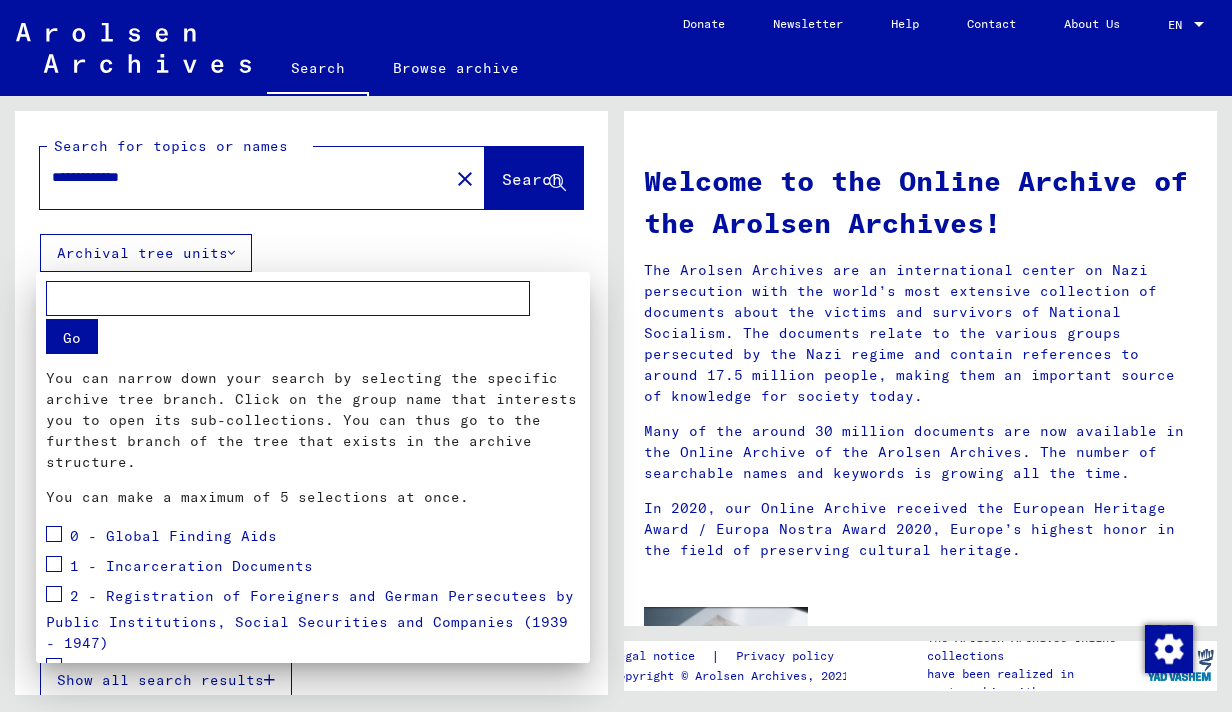 click at bounding box center (616, 356) 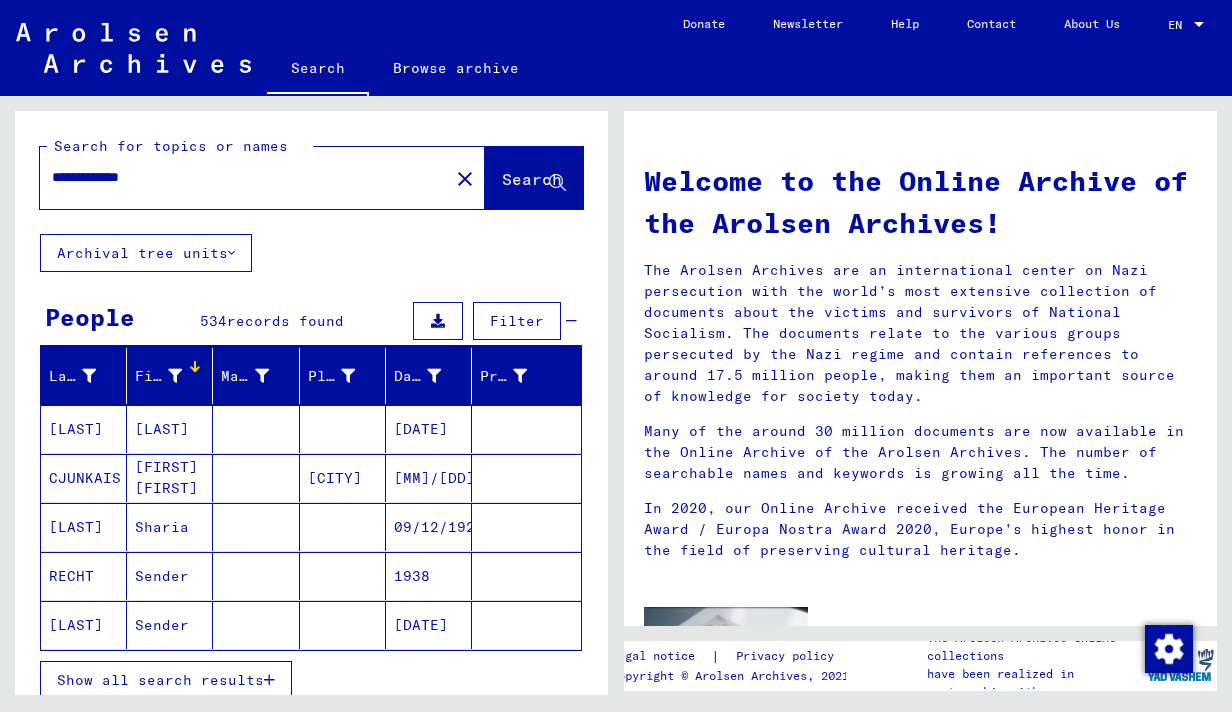 click on "**********" at bounding box center [238, 177] 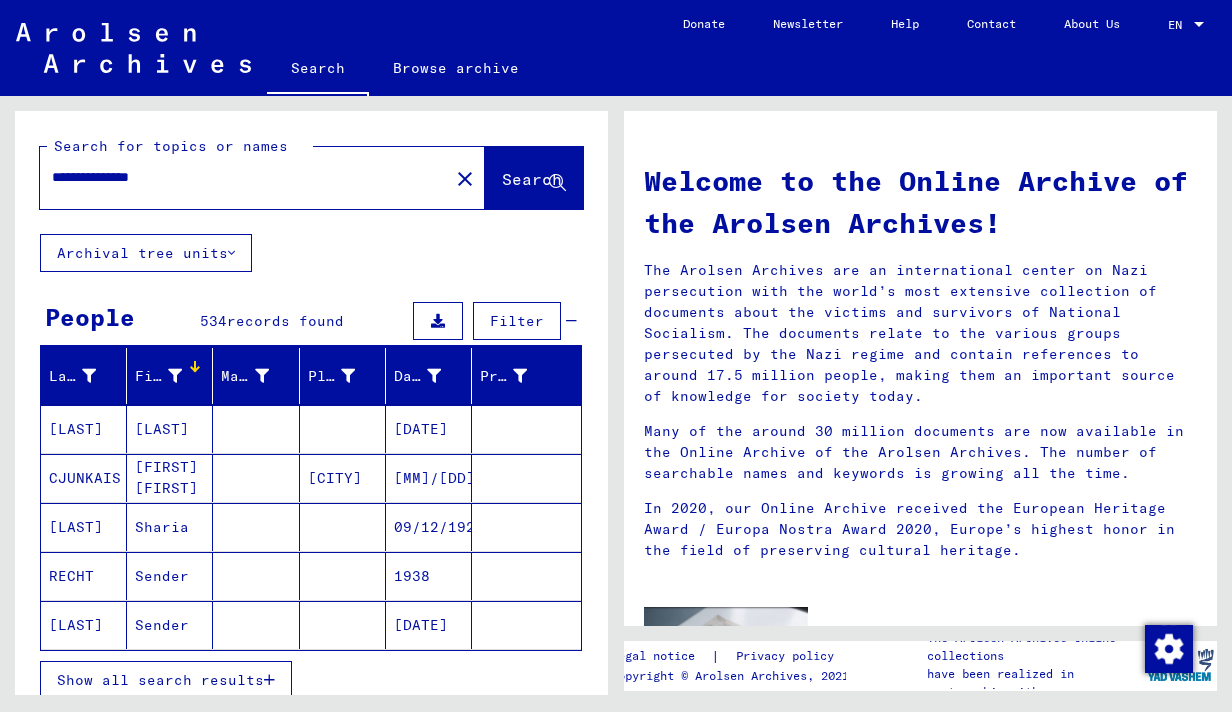 type on "**********" 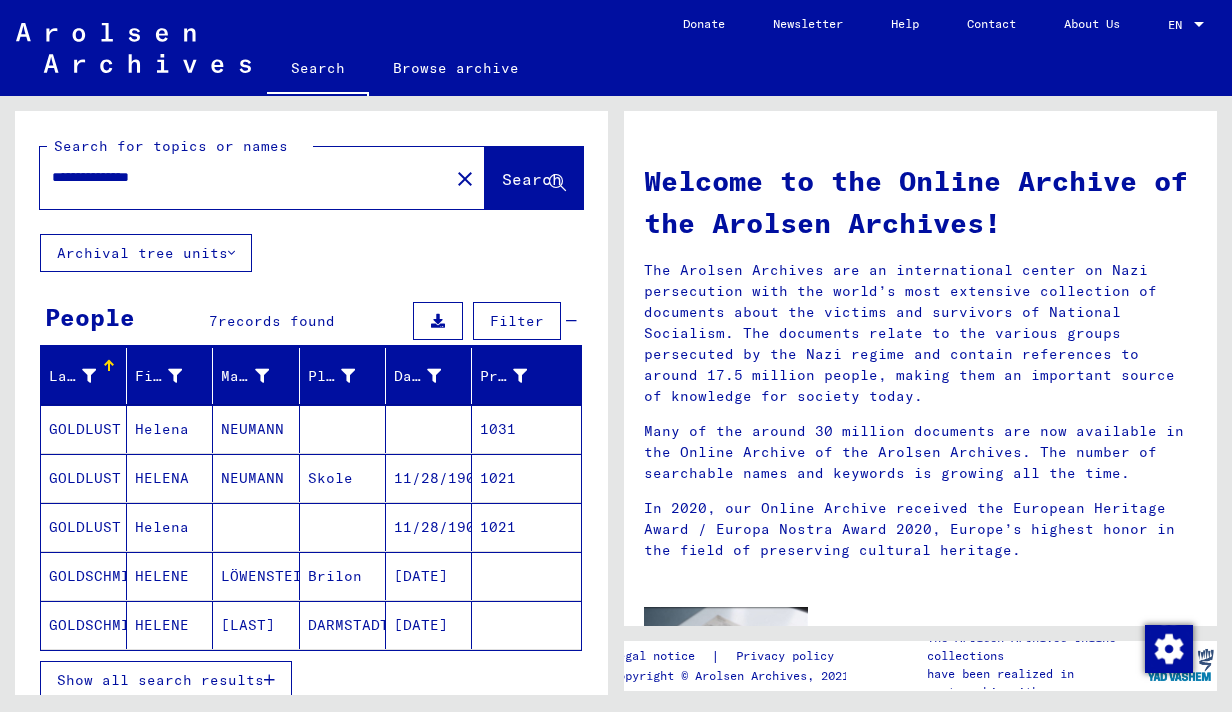 scroll, scrollTop: 33, scrollLeft: 0, axis: vertical 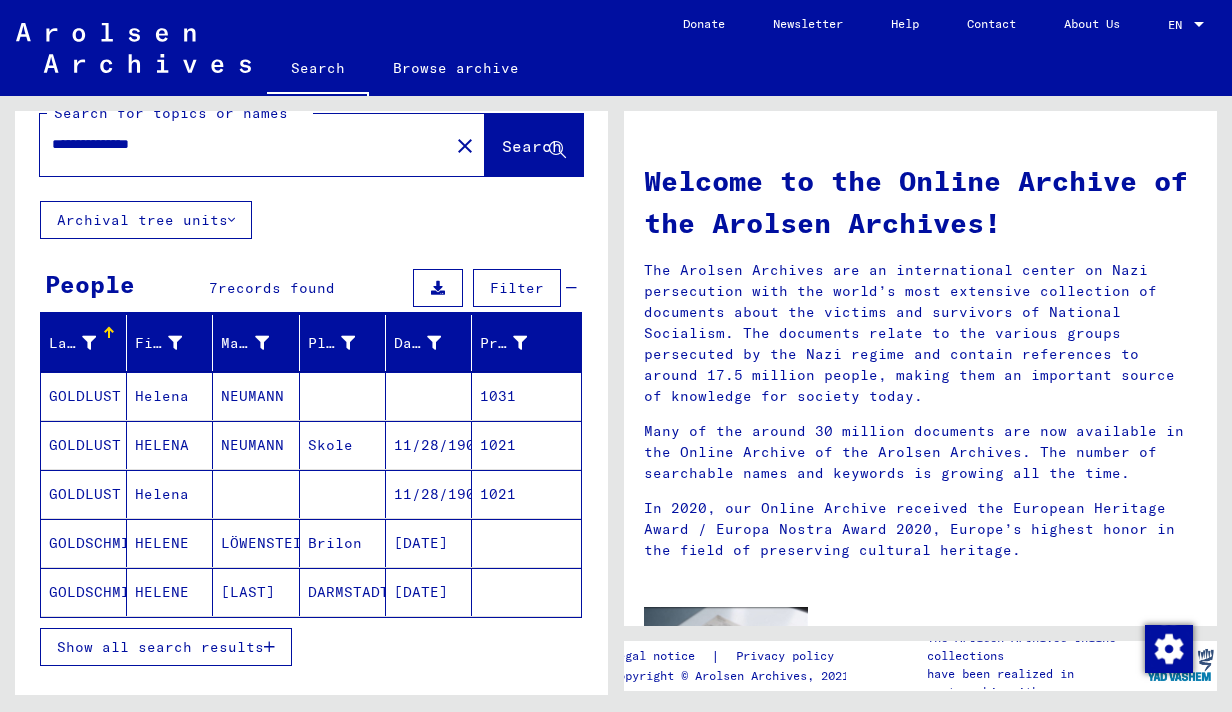 click on "GOLDLUST" at bounding box center [84, 543] 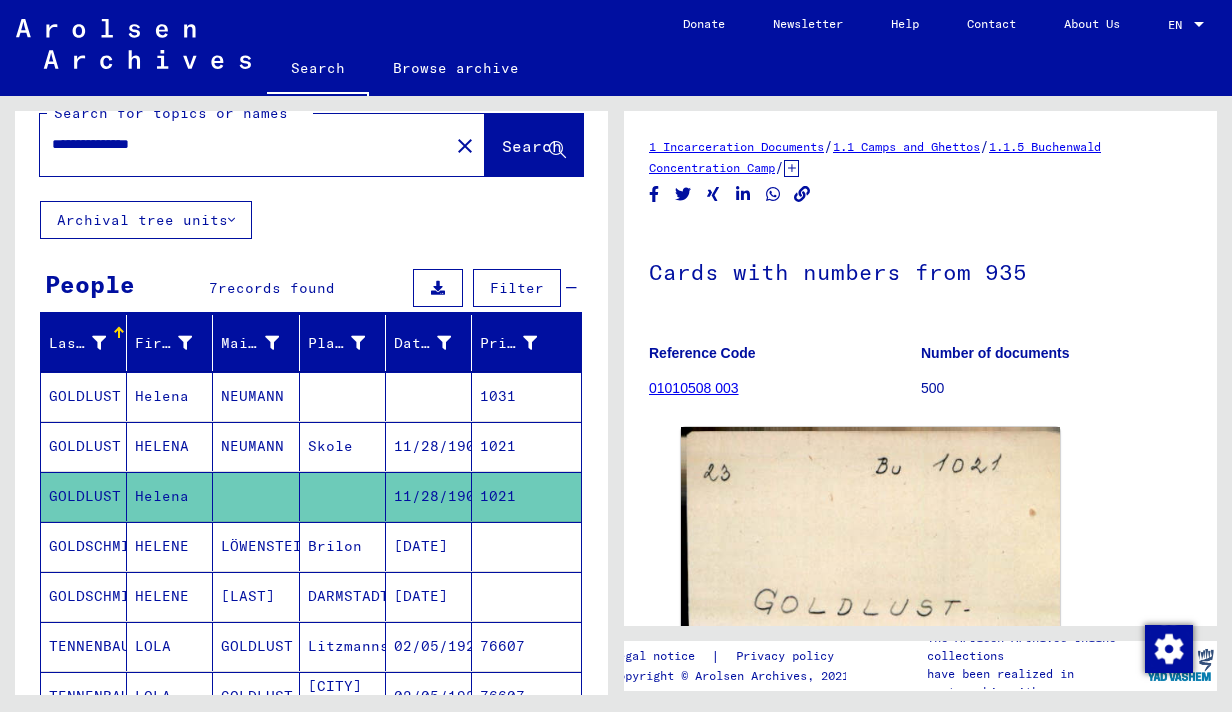 scroll, scrollTop: 0, scrollLeft: 0, axis: both 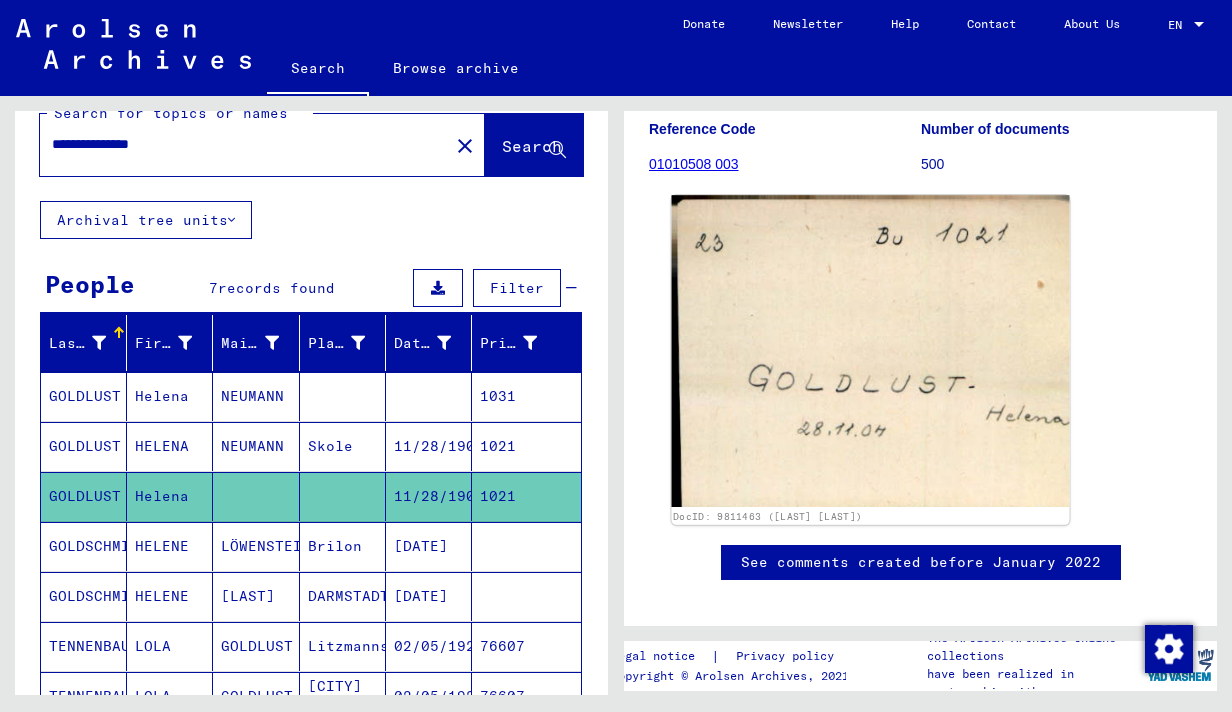click 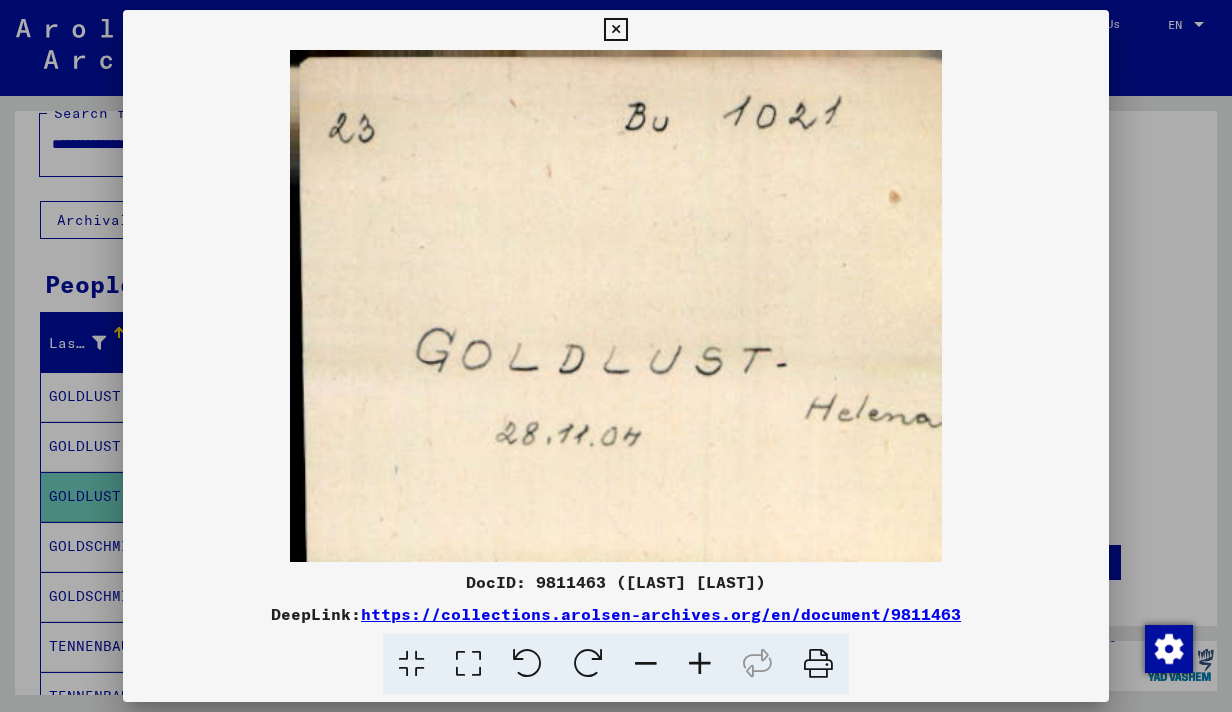 click at bounding box center (646, 664) 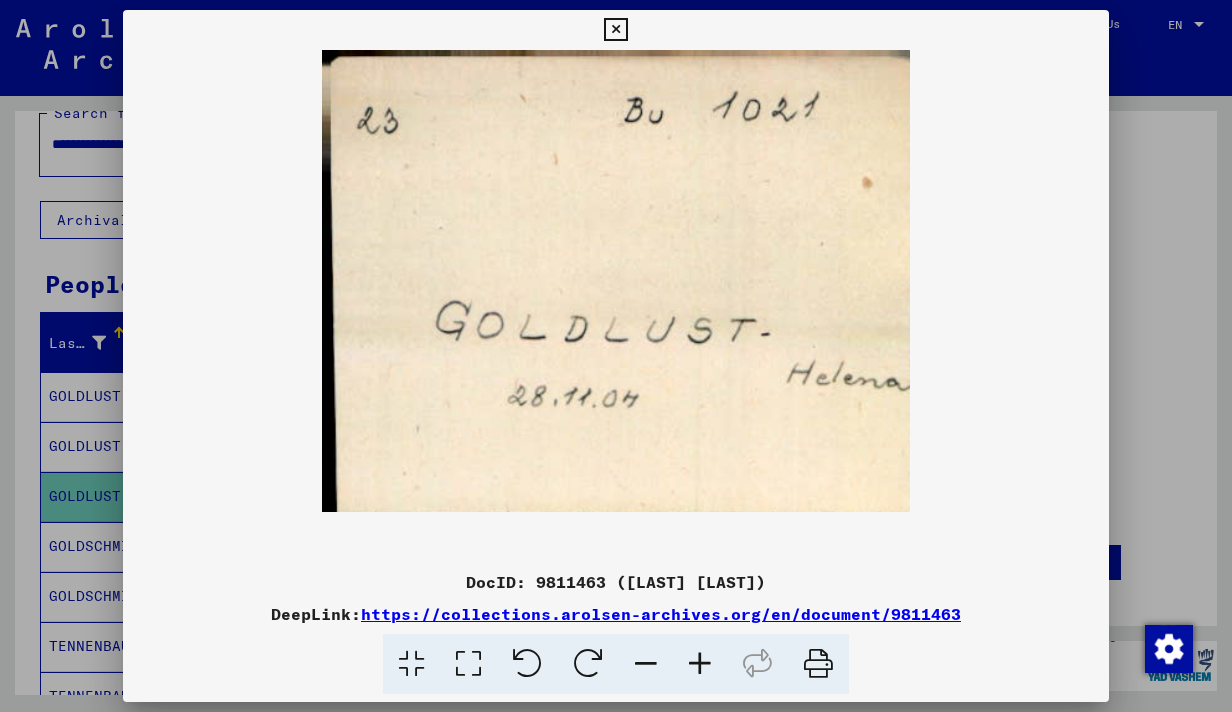 click at bounding box center [646, 664] 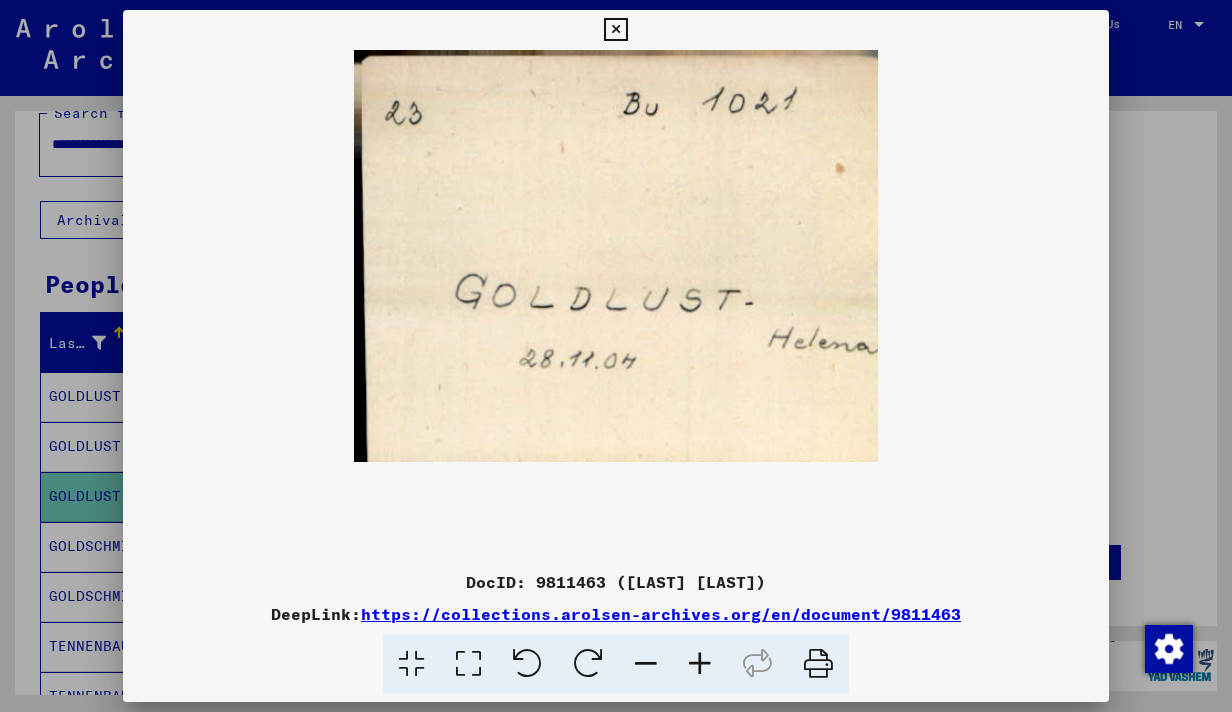 click at bounding box center (615, 30) 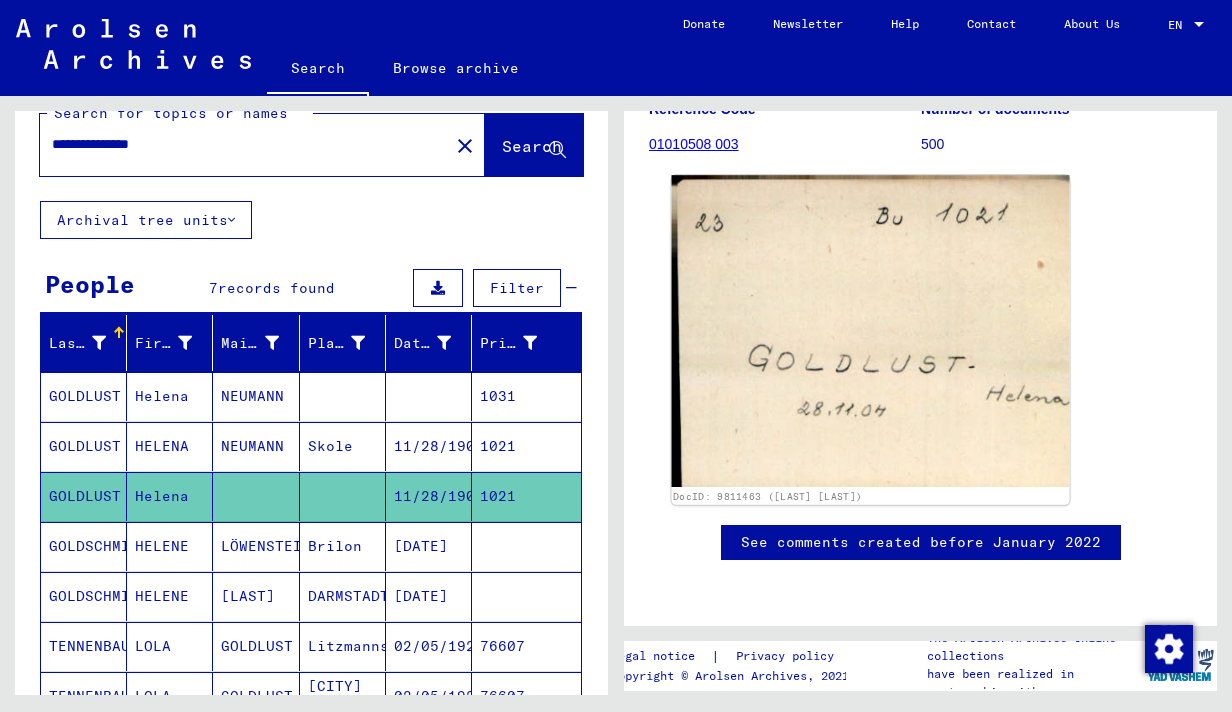 scroll, scrollTop: 270, scrollLeft: 0, axis: vertical 